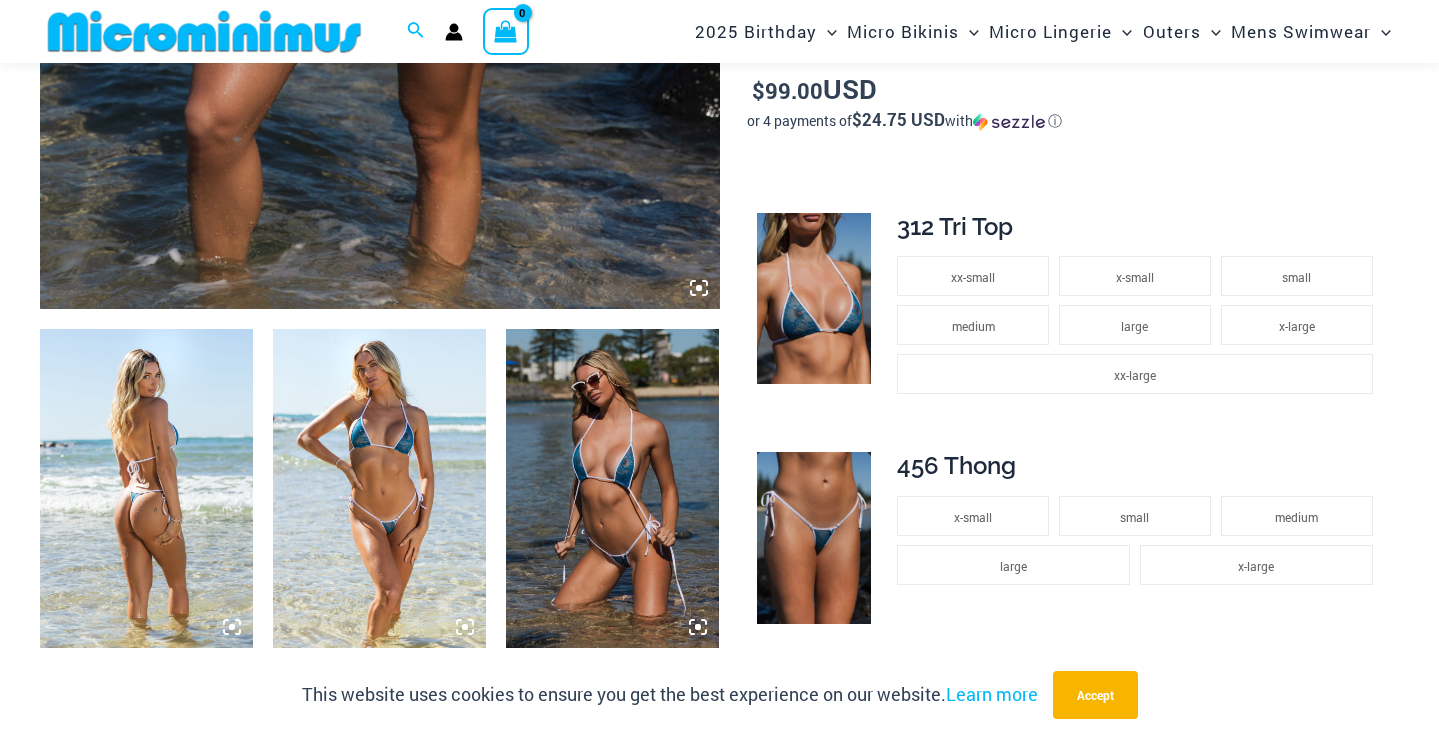 scroll, scrollTop: 895, scrollLeft: 0, axis: vertical 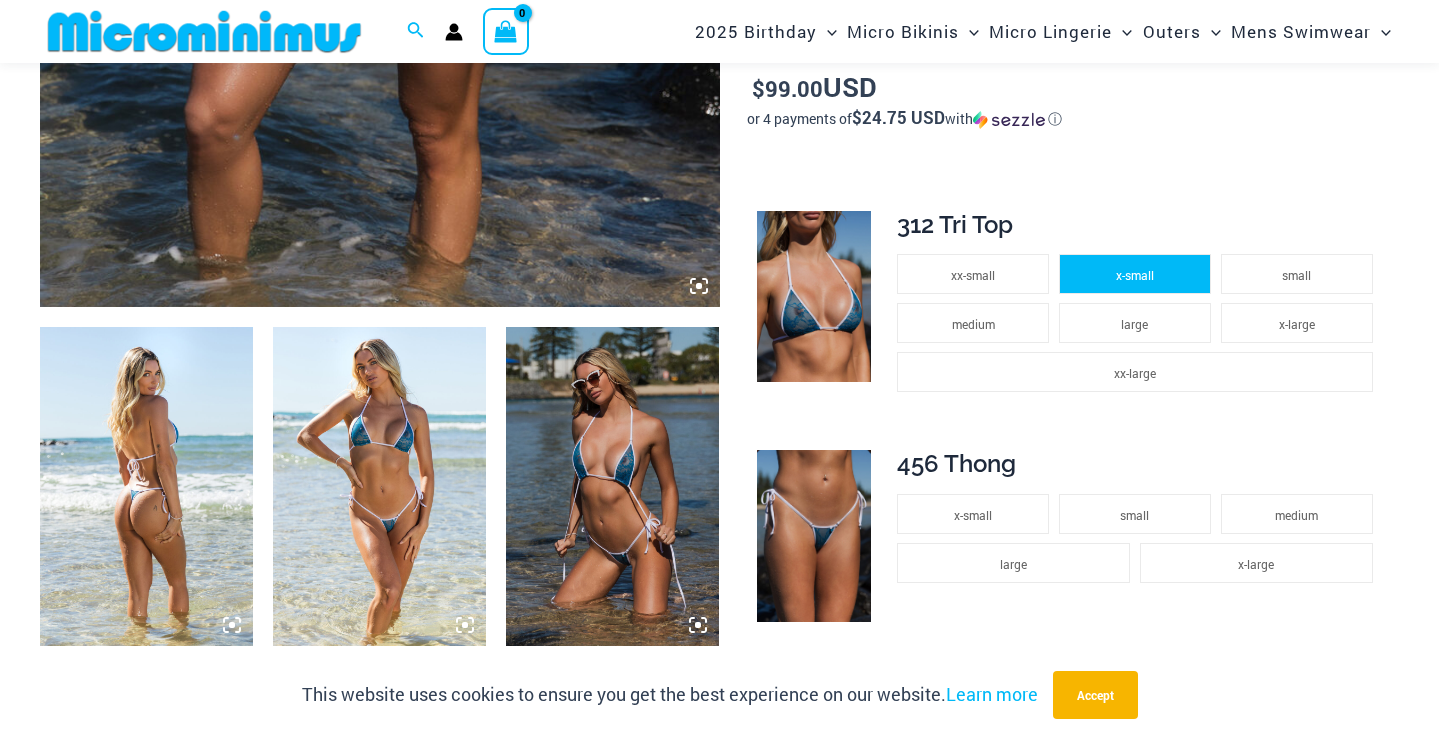 click on "x-small" 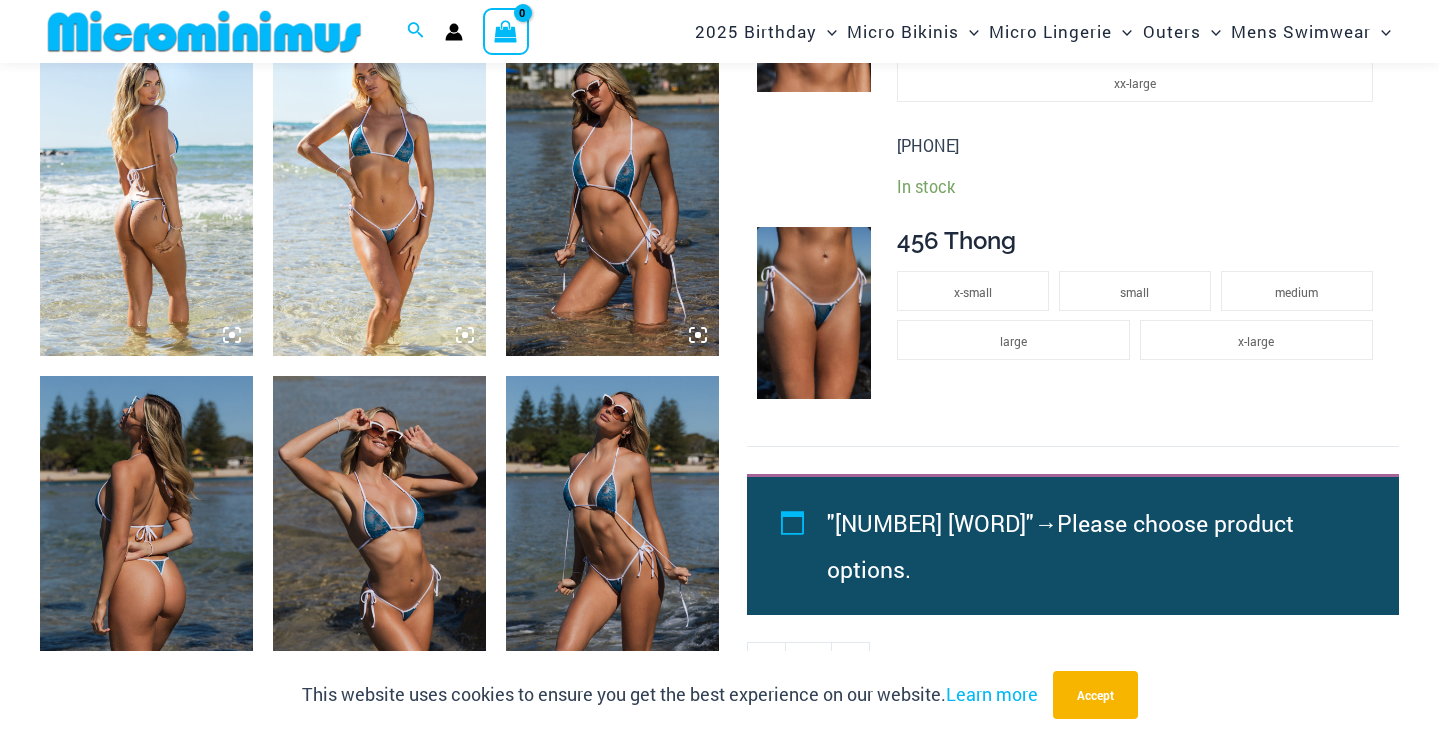 scroll, scrollTop: 1187, scrollLeft: 0, axis: vertical 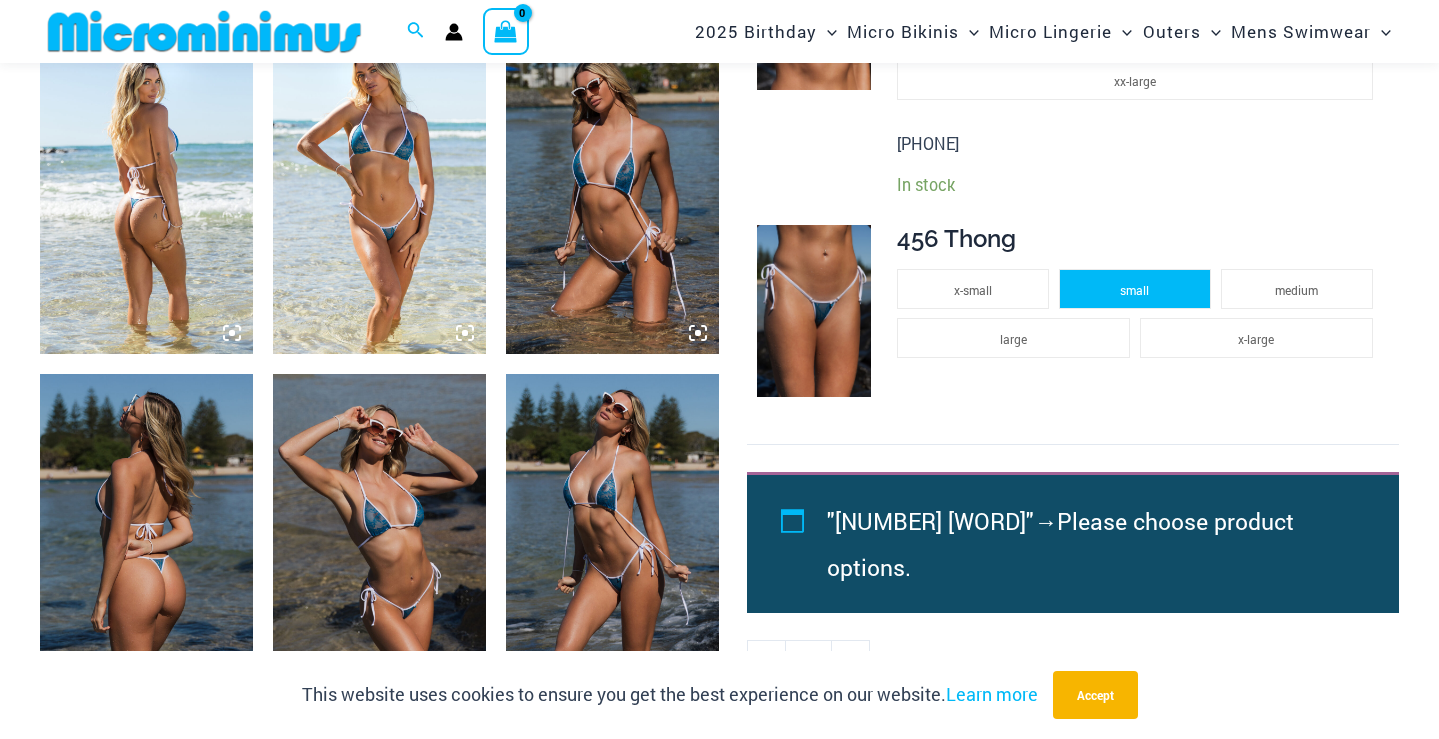 click on "small" 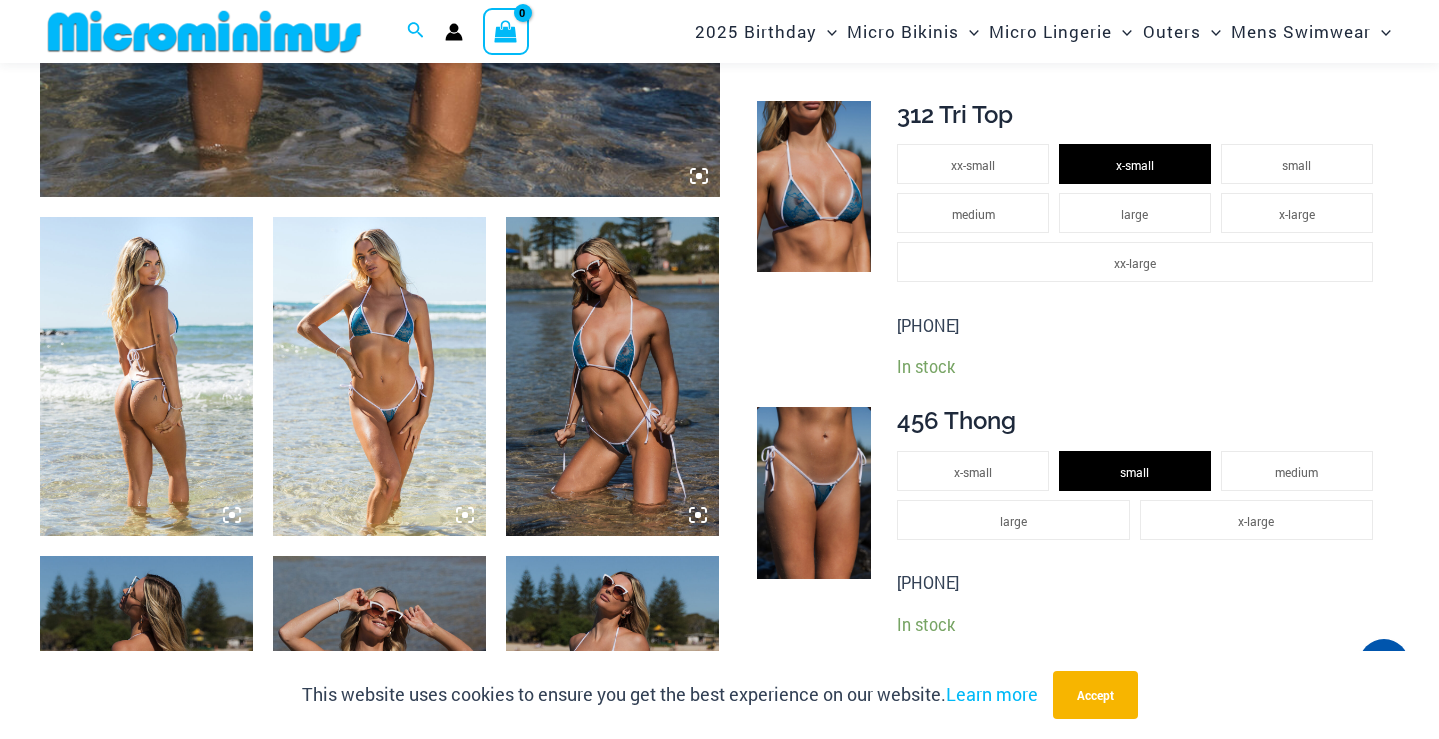 scroll, scrollTop: 973, scrollLeft: 0, axis: vertical 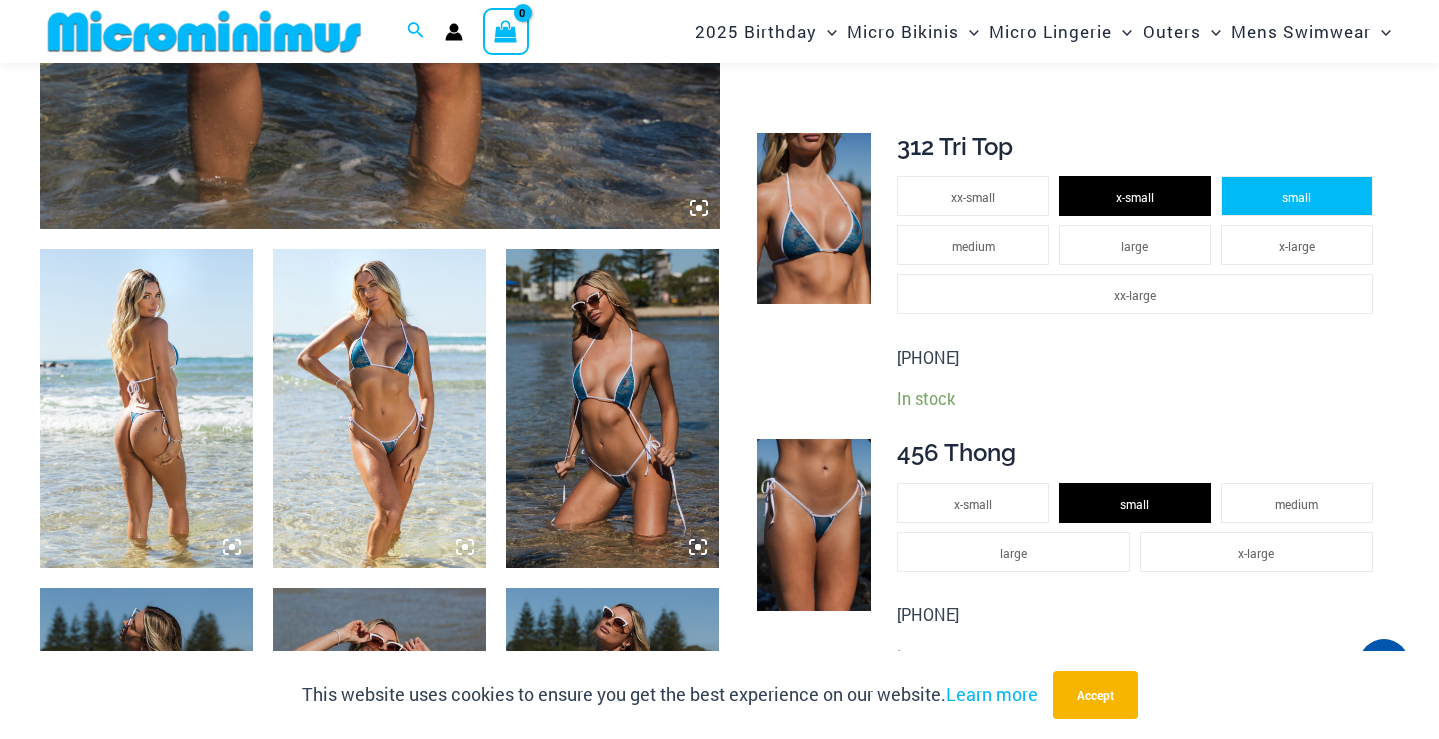 click on "small" 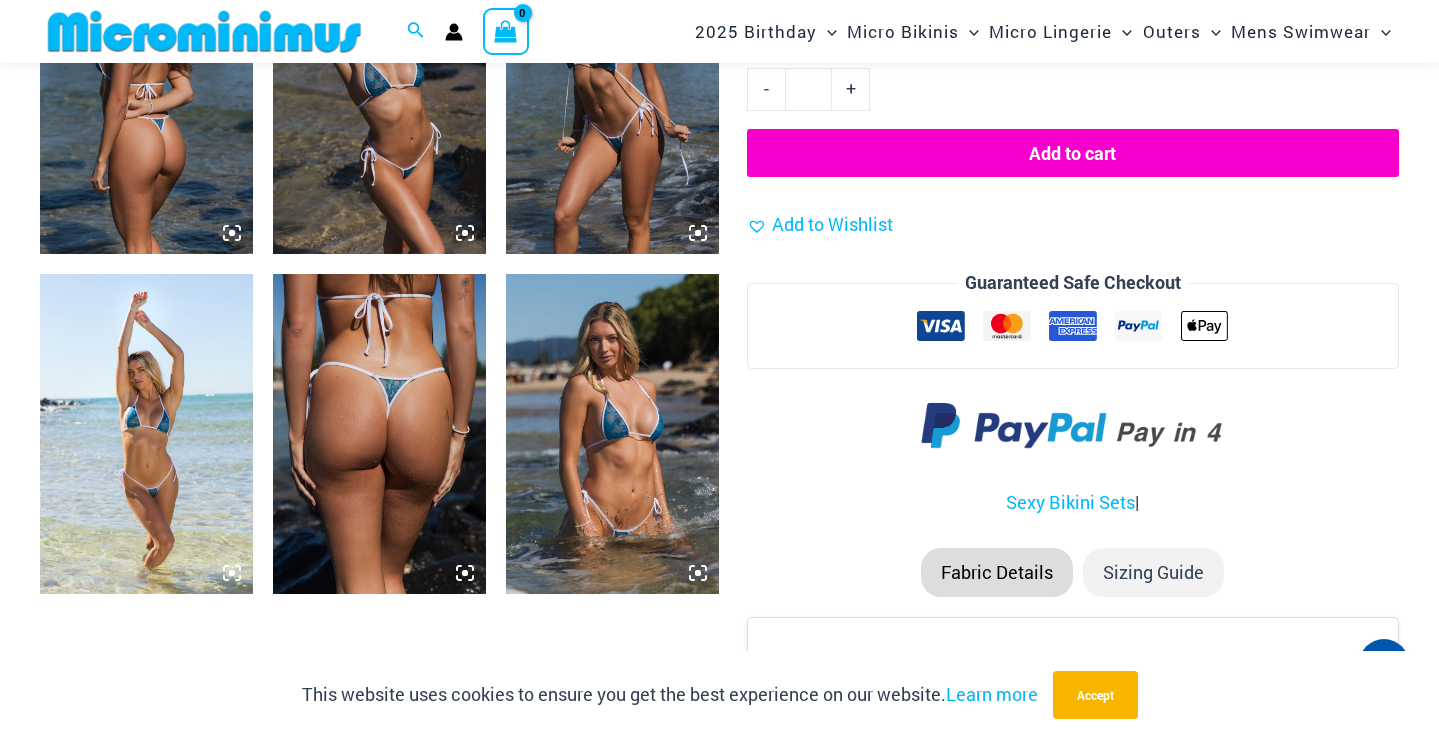 scroll, scrollTop: 1619, scrollLeft: 0, axis: vertical 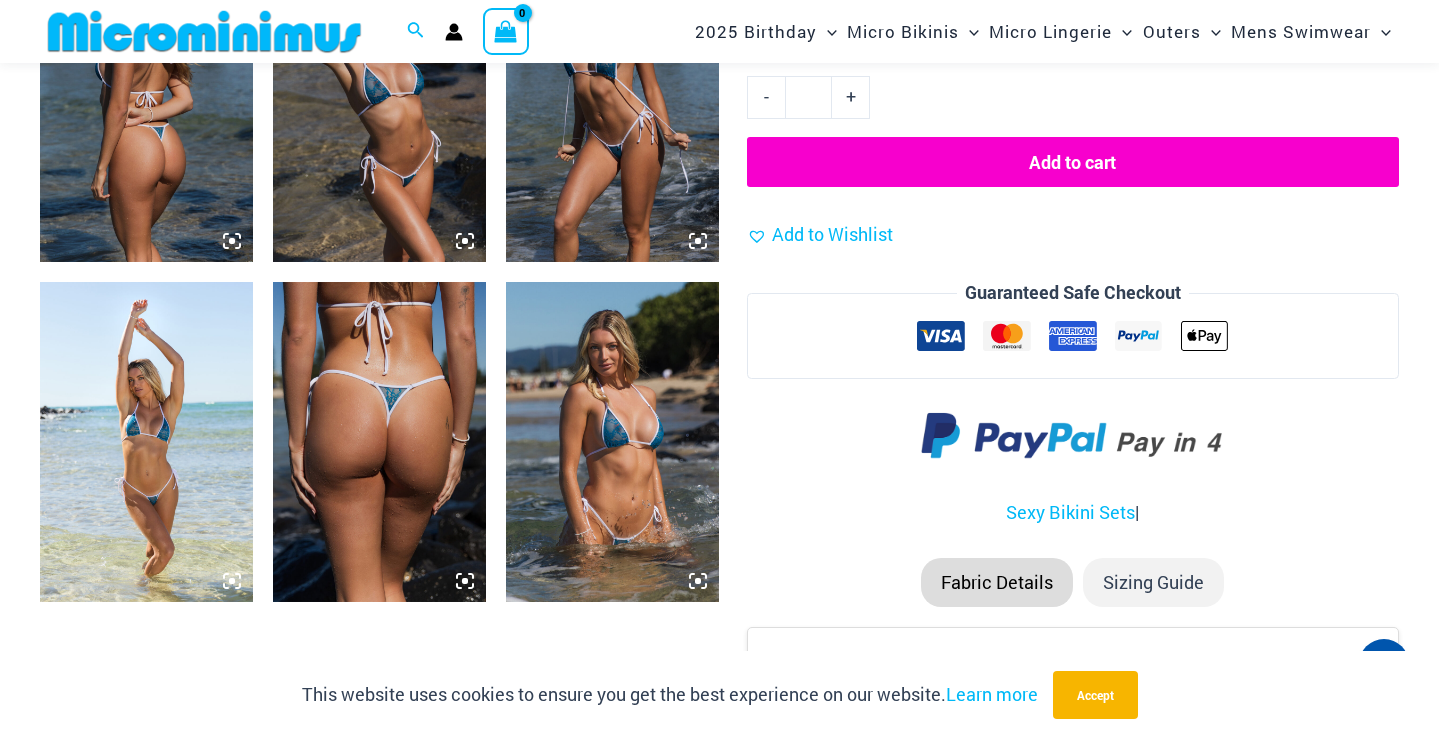 click on "Add to cart" at bounding box center (1073, 162) 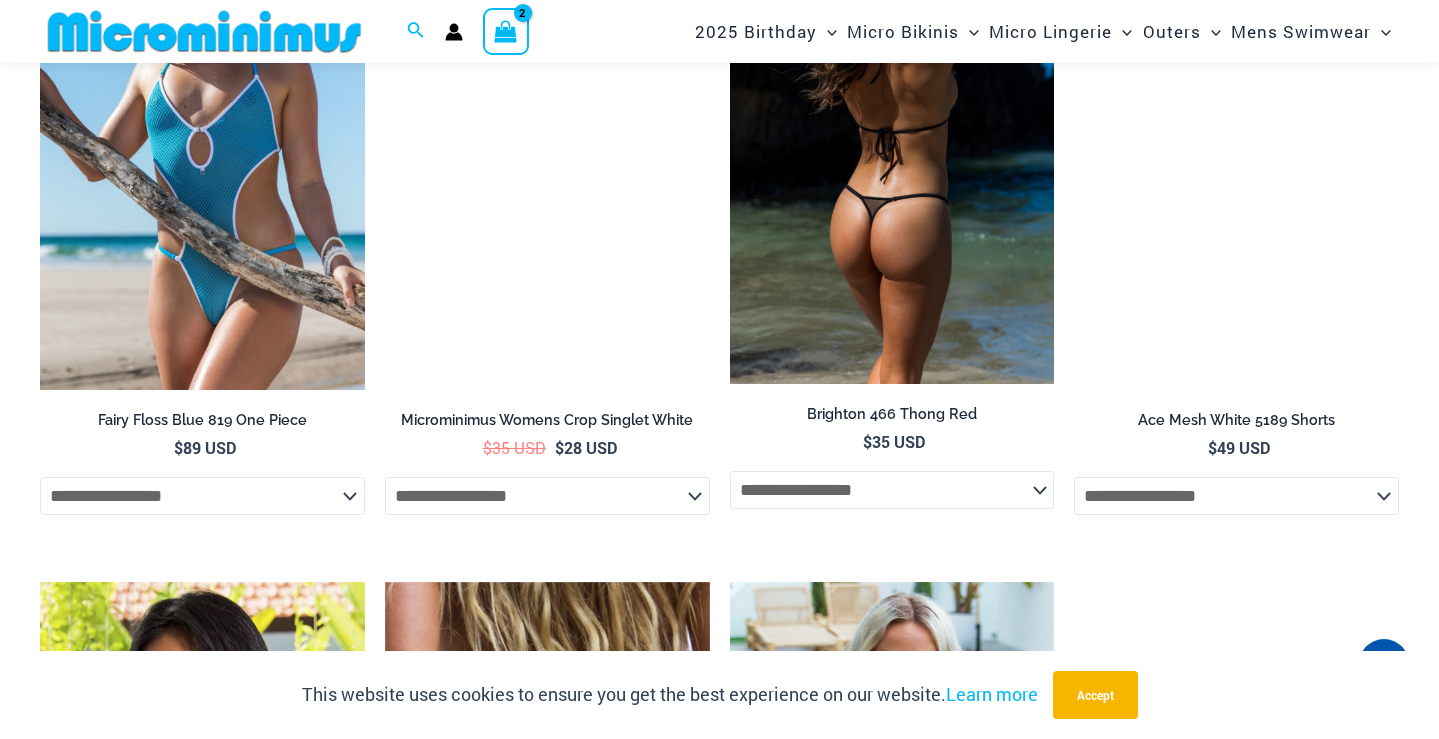 scroll, scrollTop: 4527, scrollLeft: 0, axis: vertical 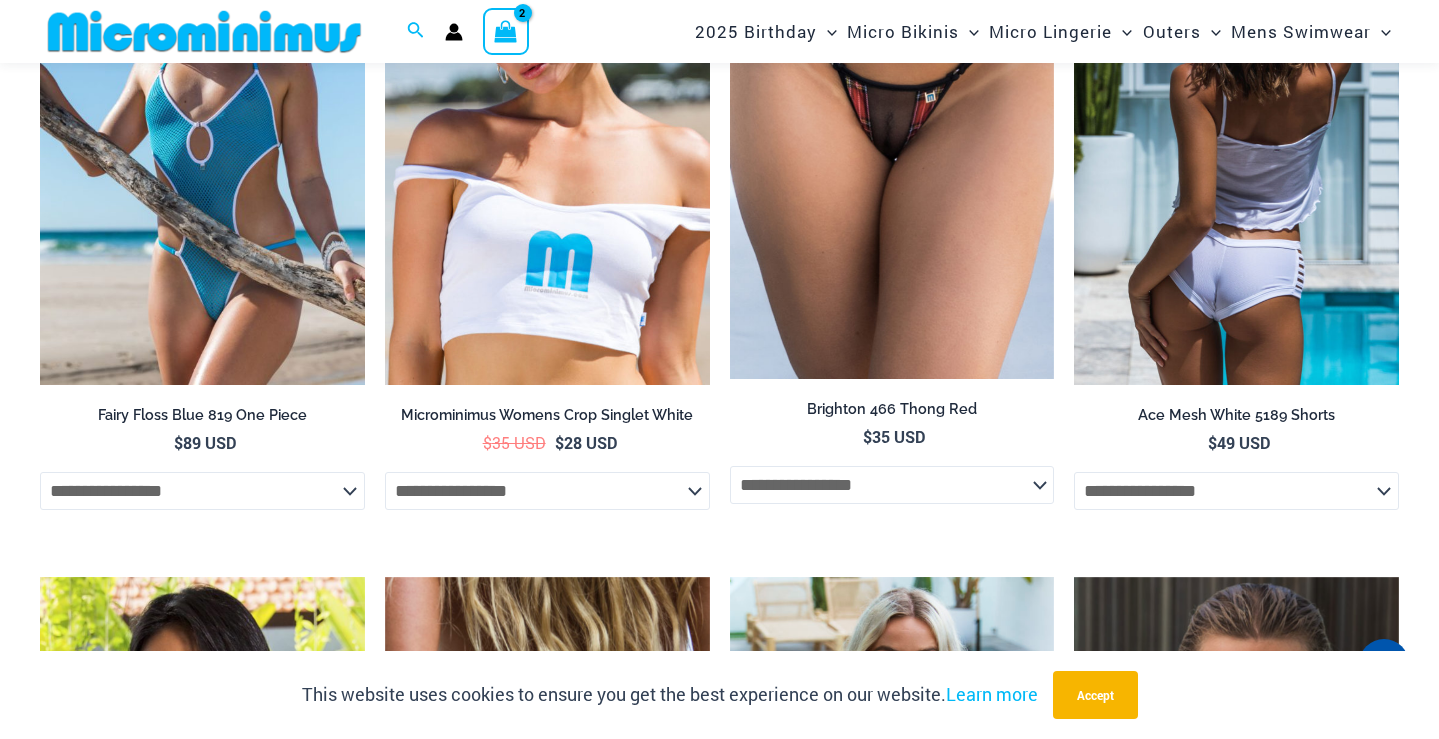 click at bounding box center [1236, 141] 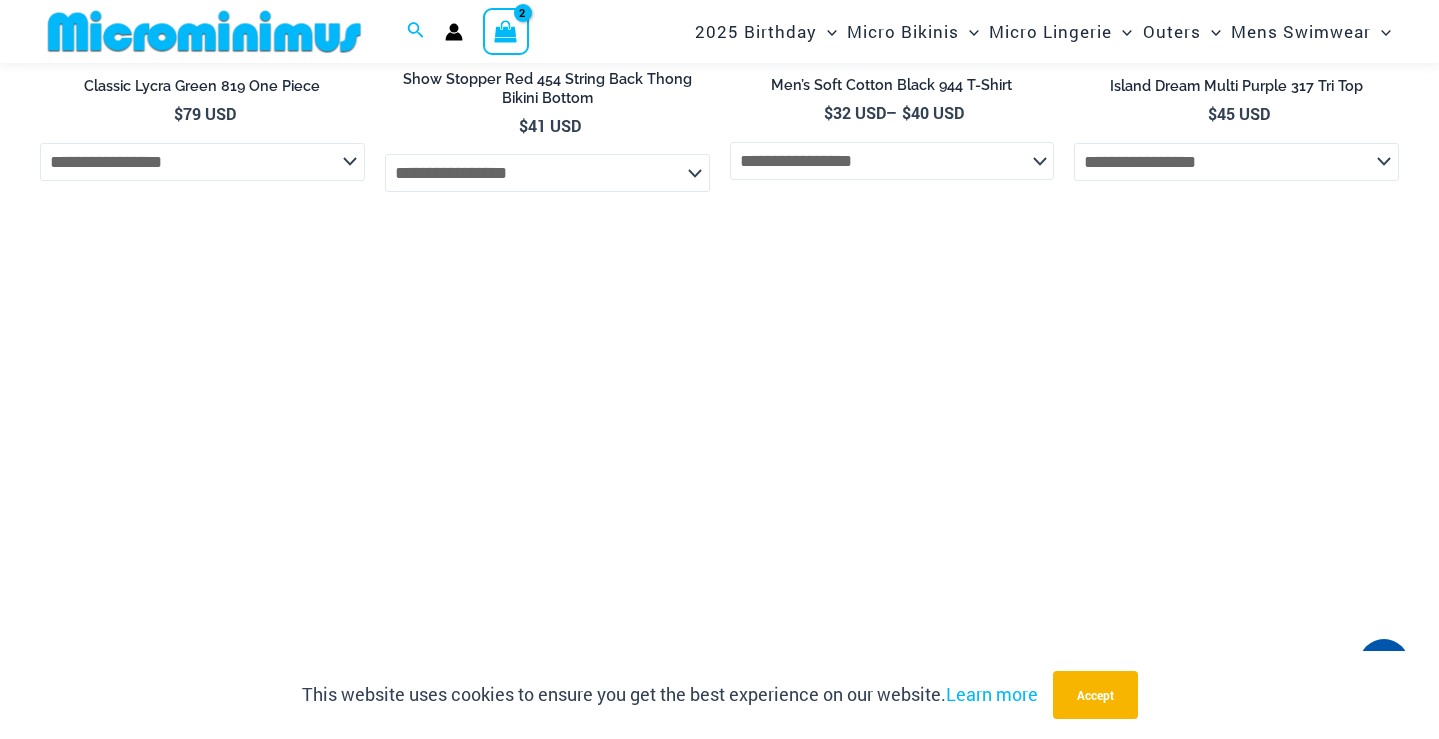 scroll, scrollTop: 2824, scrollLeft: 0, axis: vertical 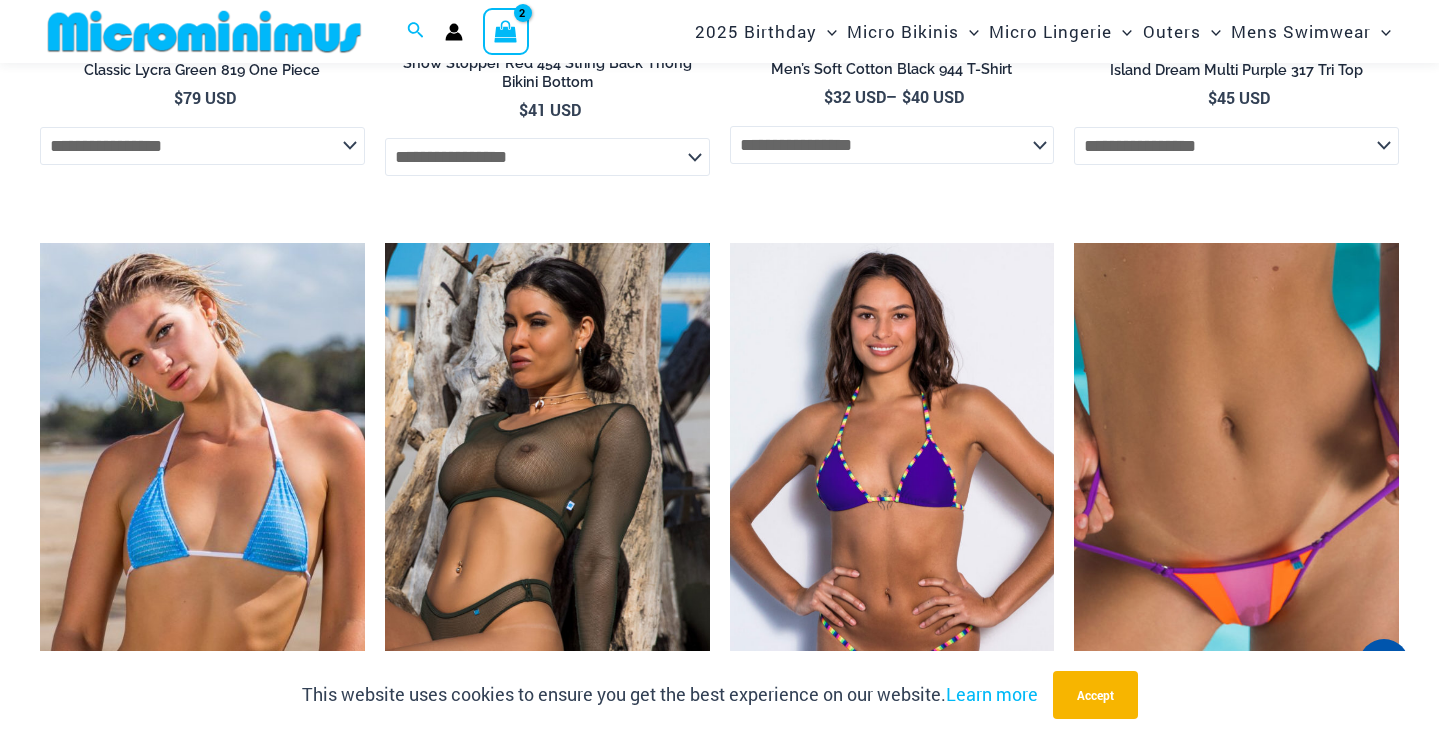 click at bounding box center (892, 486) 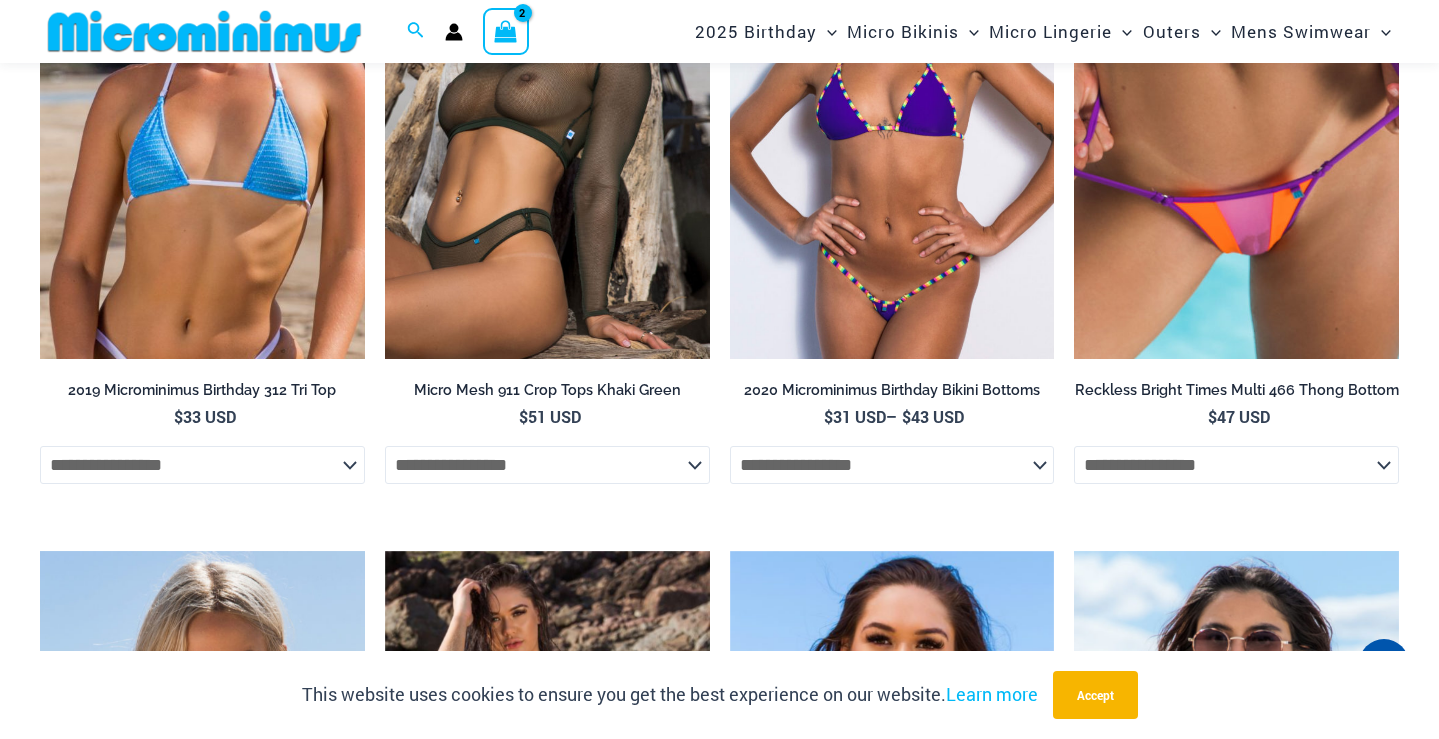scroll, scrollTop: 3200, scrollLeft: 0, axis: vertical 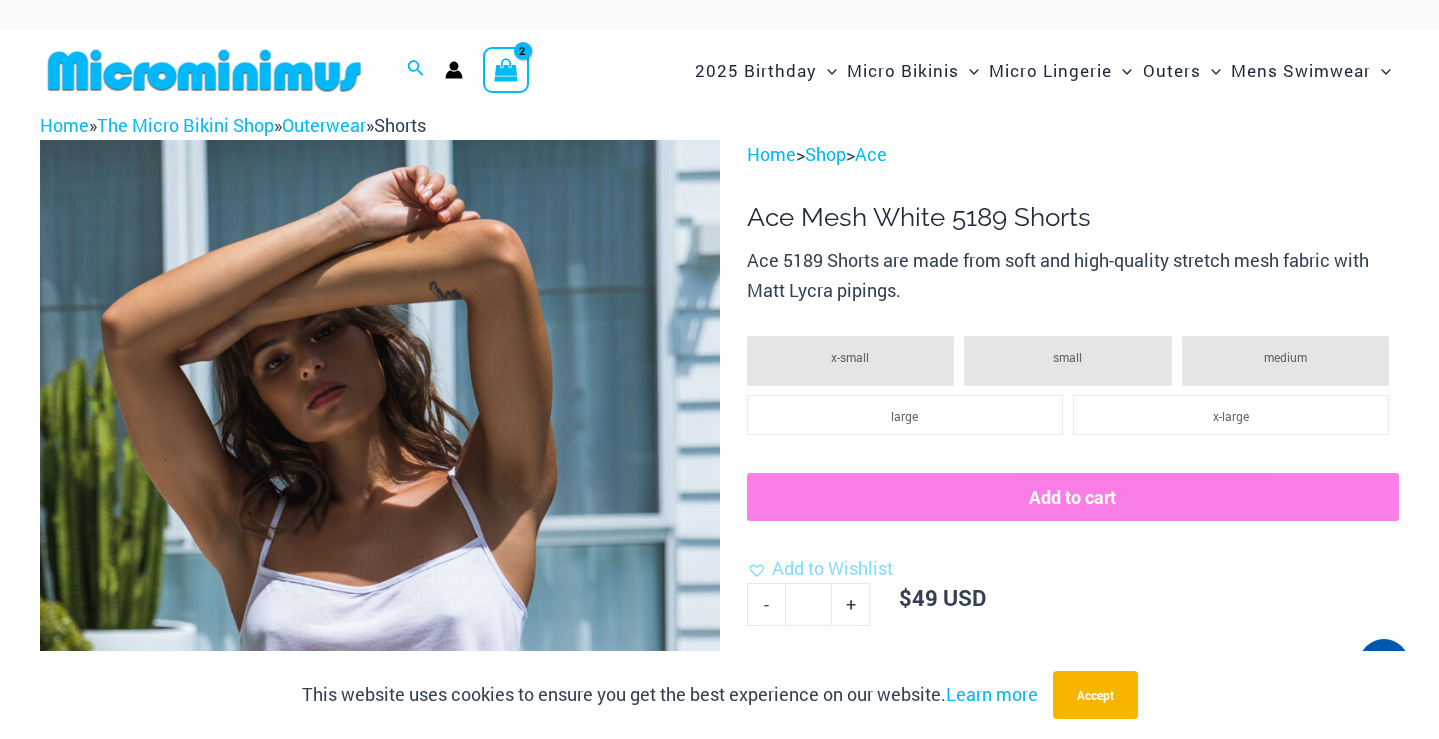 click on "x-small" 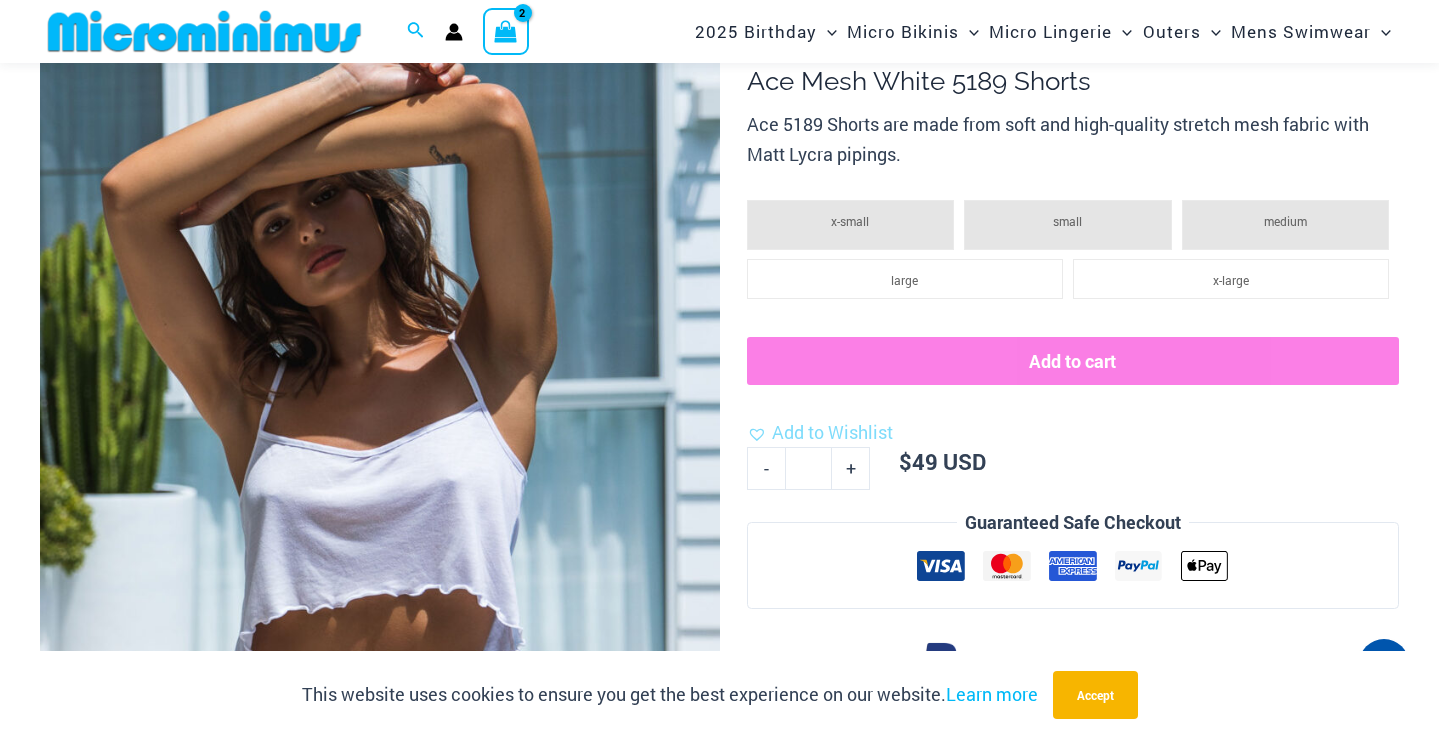 scroll, scrollTop: 129, scrollLeft: 0, axis: vertical 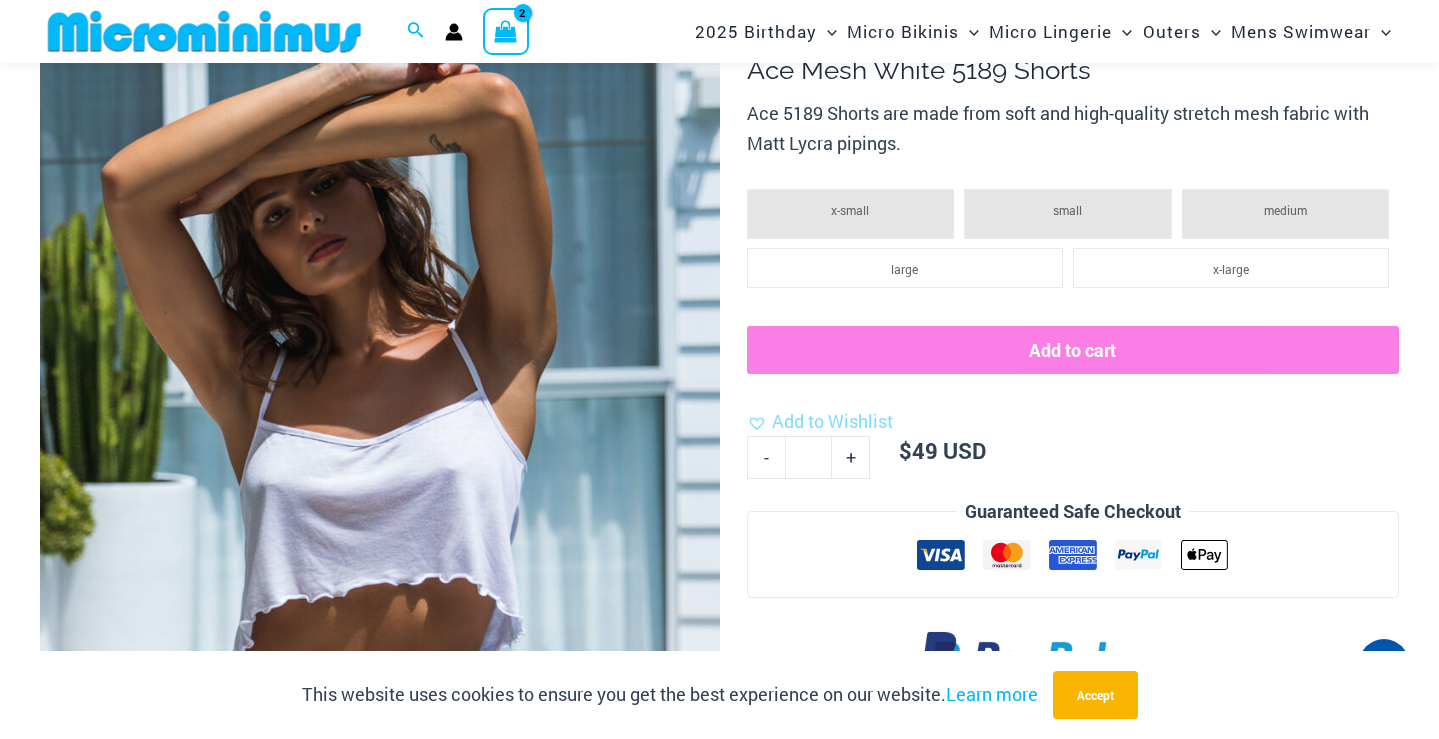click on "x-small" 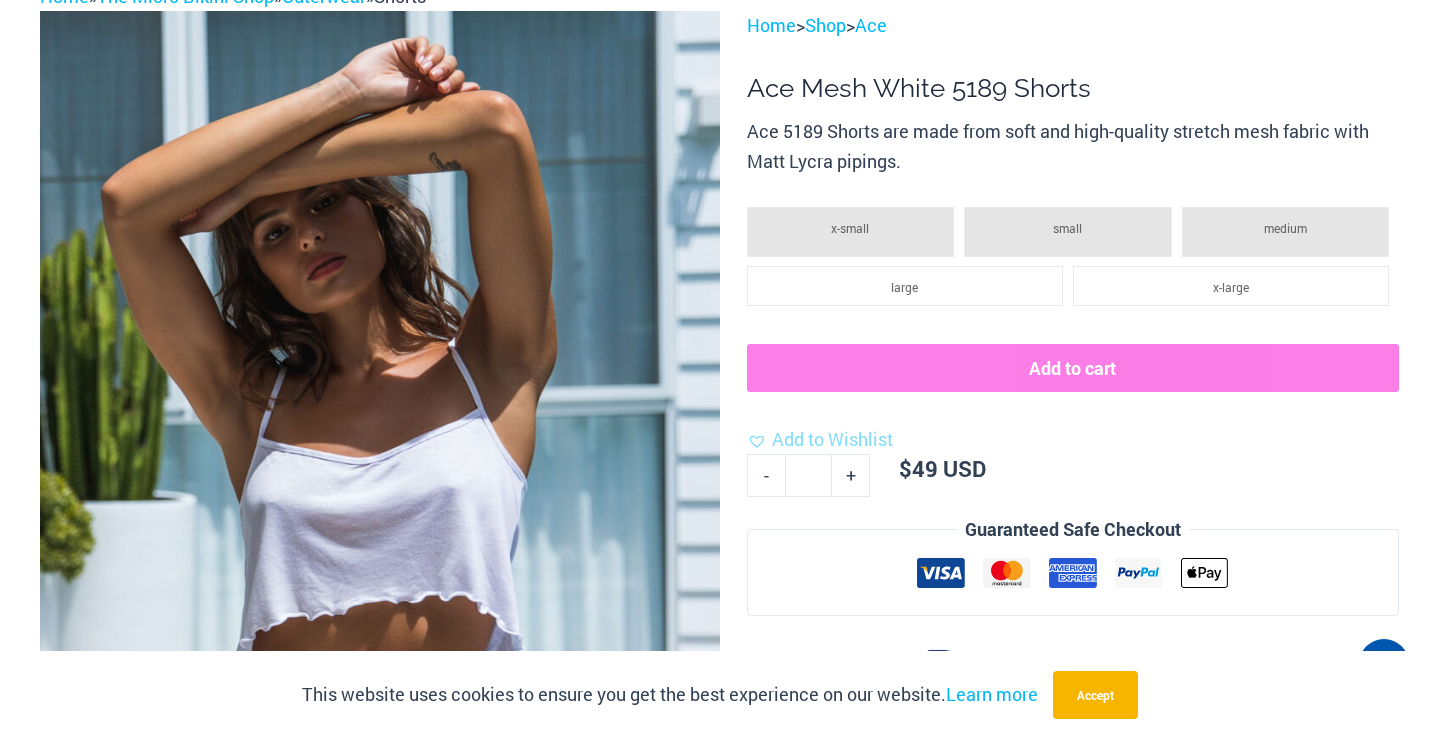 scroll, scrollTop: 0, scrollLeft: 0, axis: both 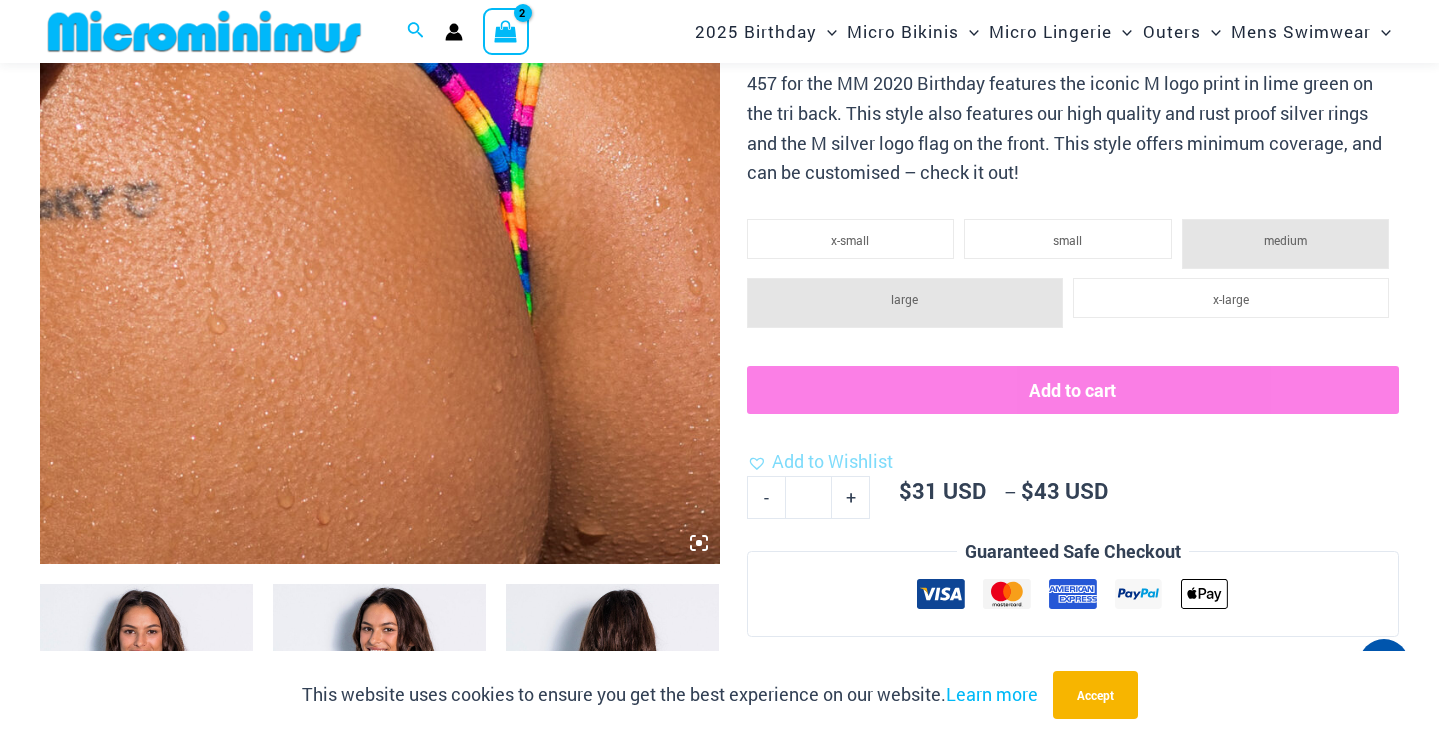click on "x-small small medium large x-large" 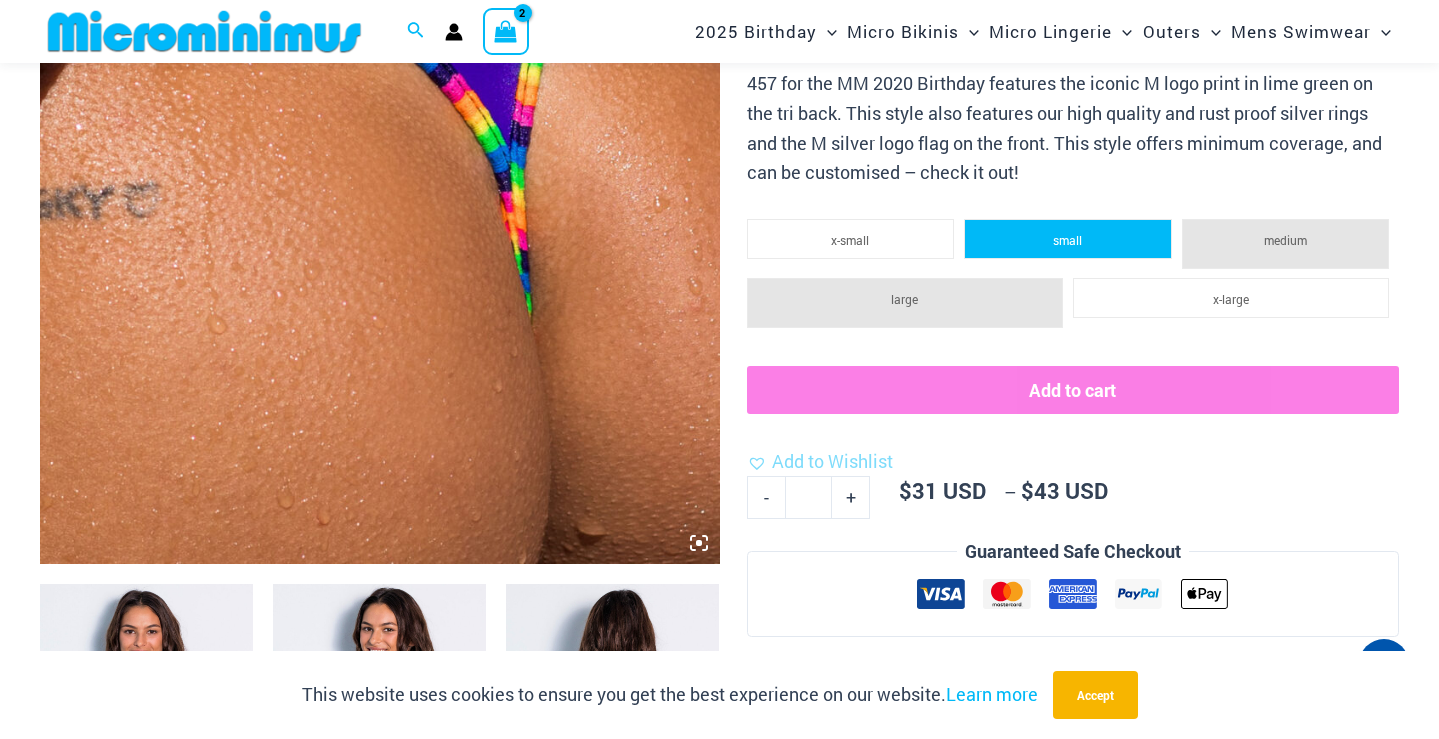 click on "small" 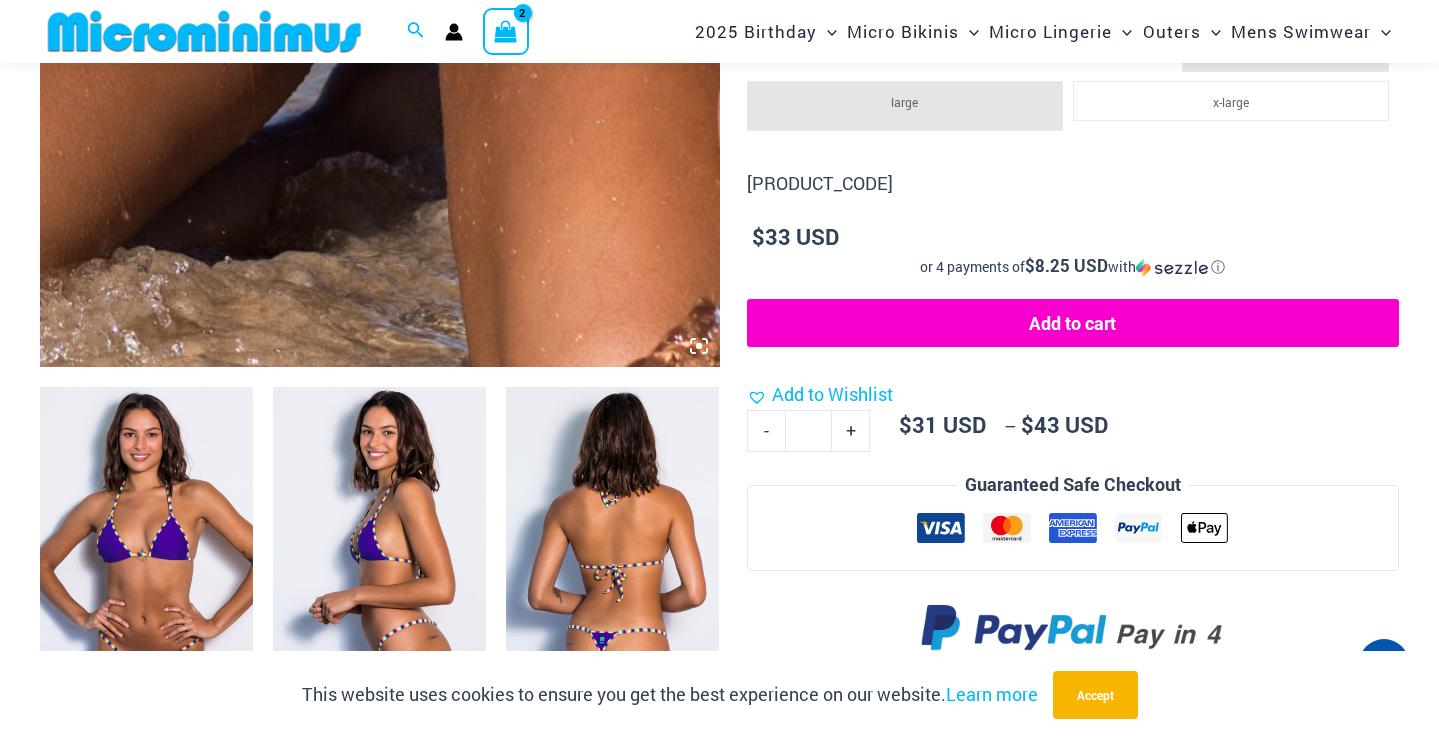 scroll, scrollTop: 777, scrollLeft: 0, axis: vertical 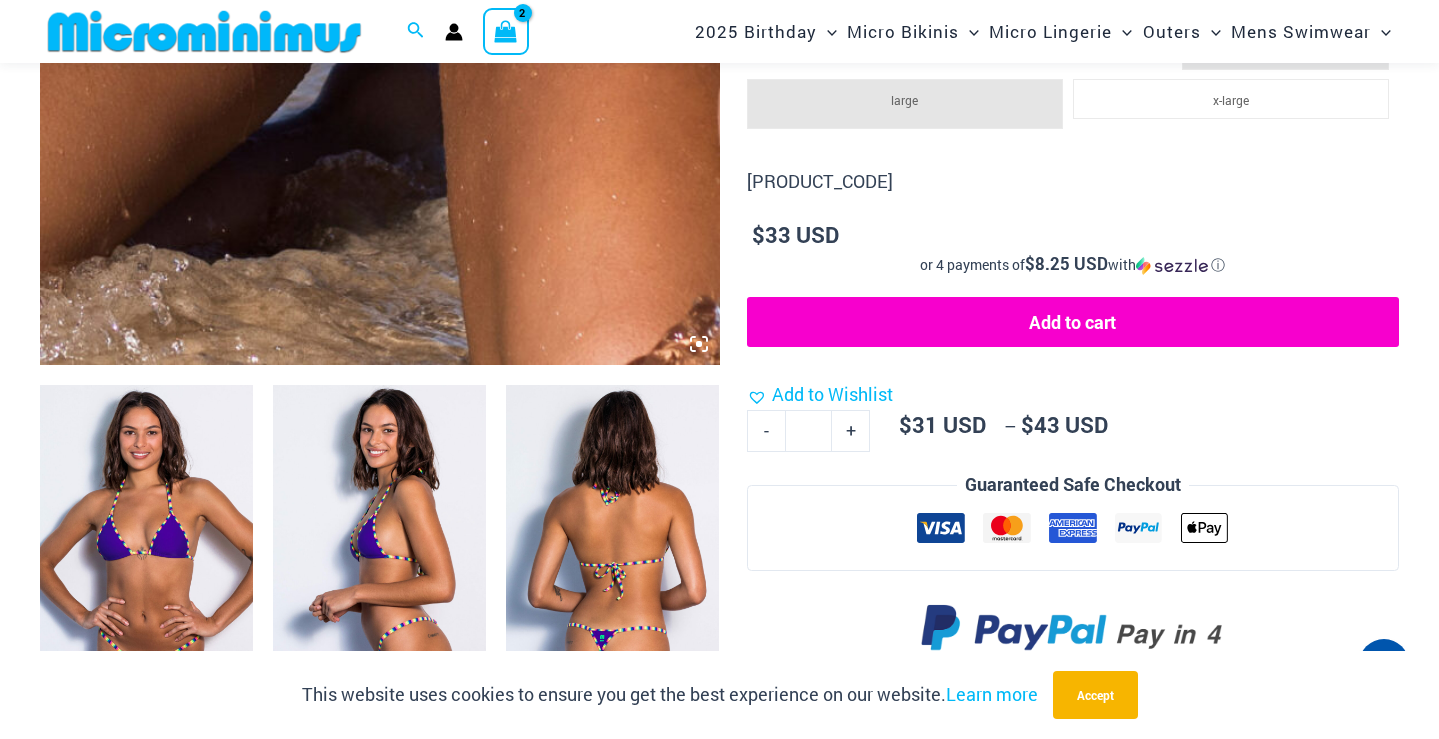 click on "Add to cart" 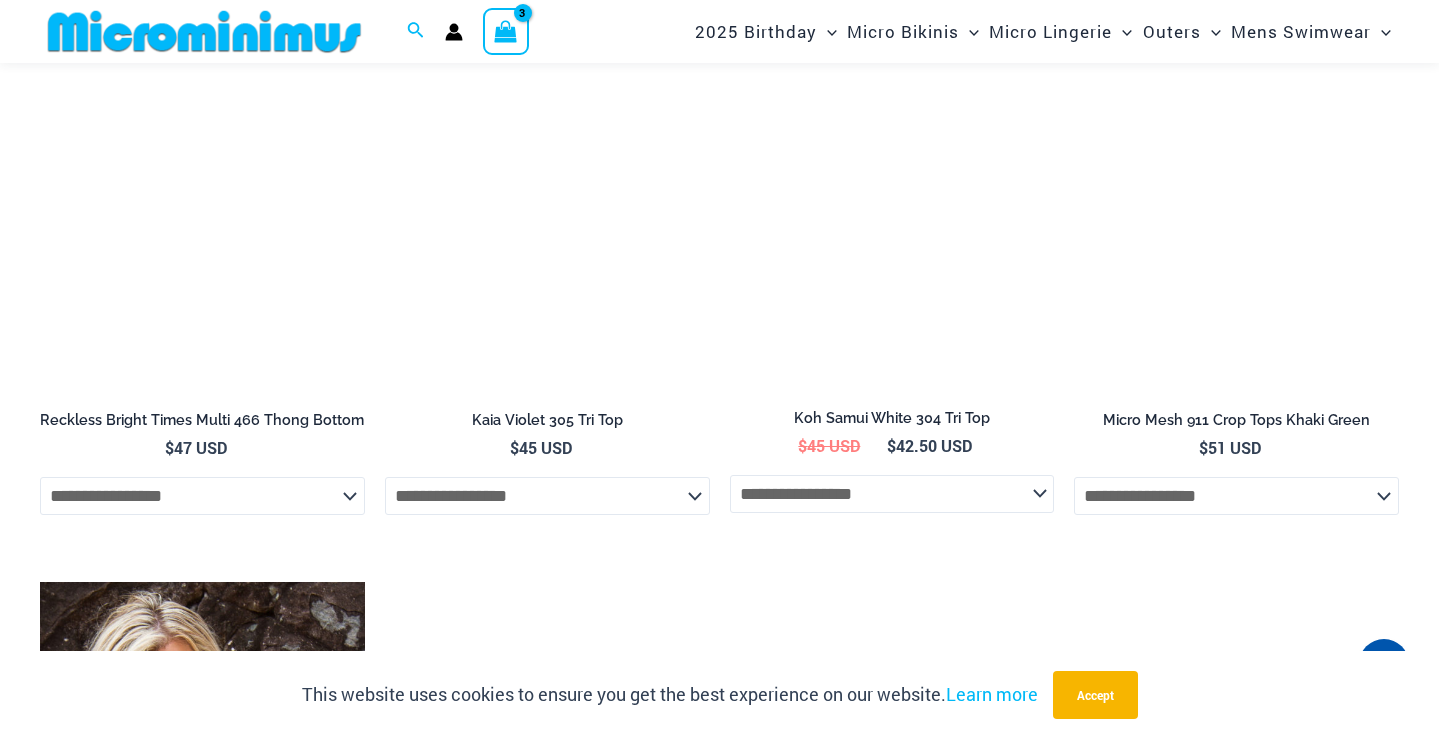 scroll, scrollTop: 2732, scrollLeft: 0, axis: vertical 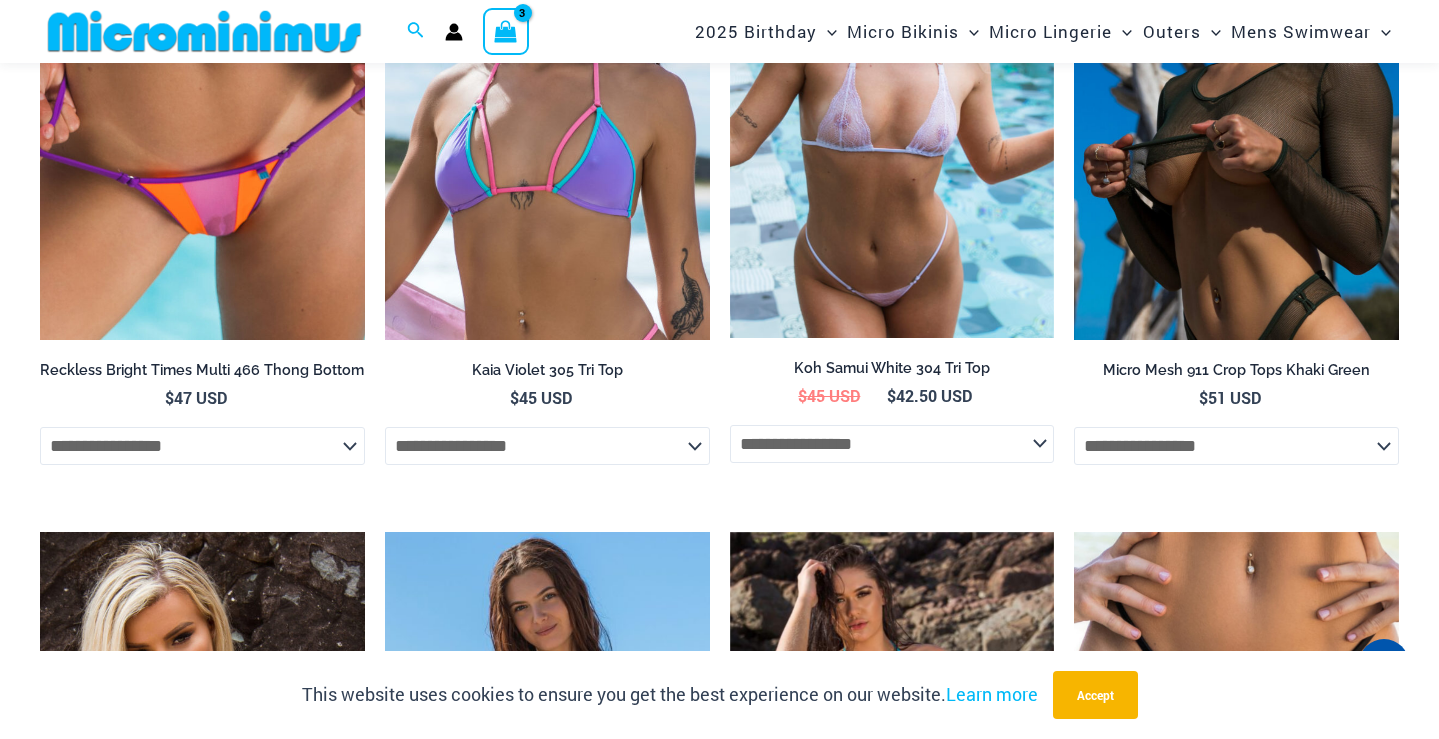 click at bounding box center (1236, 96) 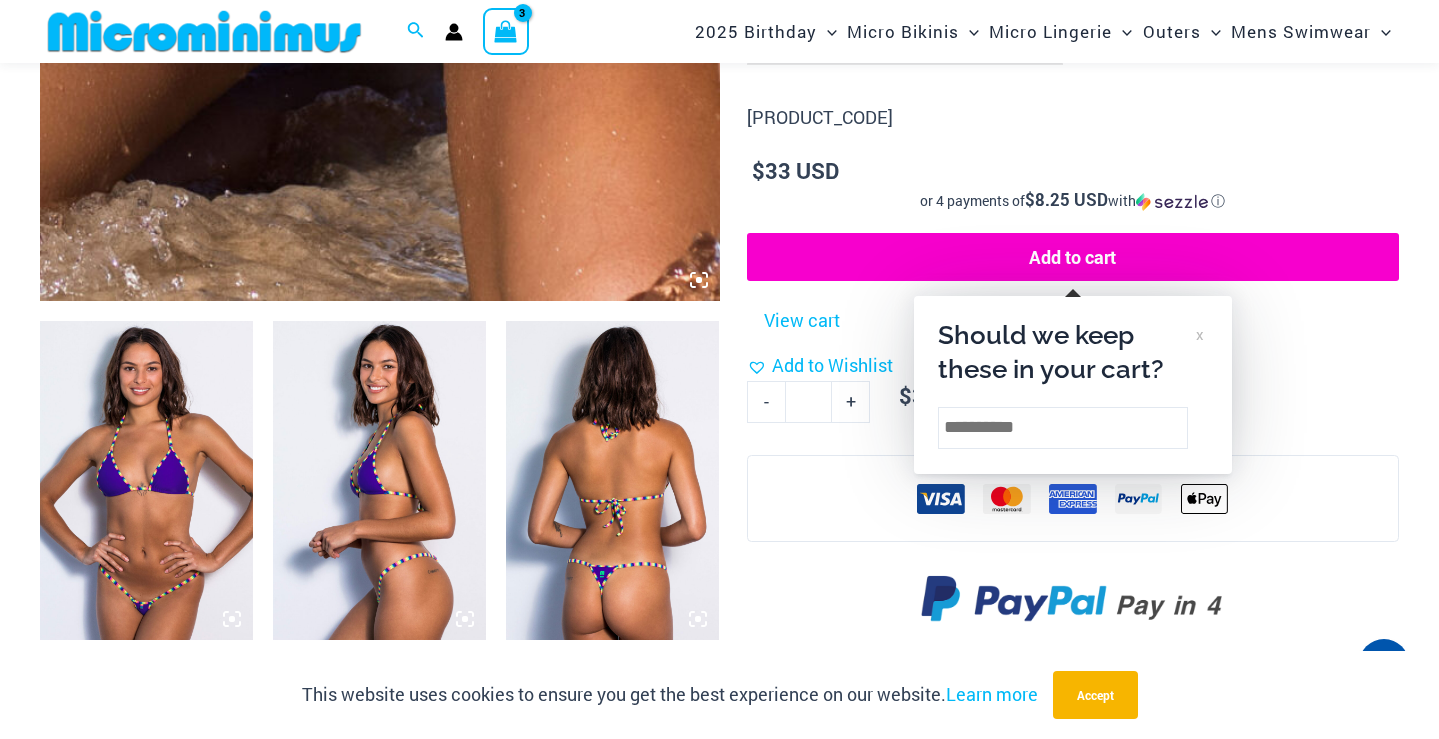 scroll, scrollTop: 846, scrollLeft: 0, axis: vertical 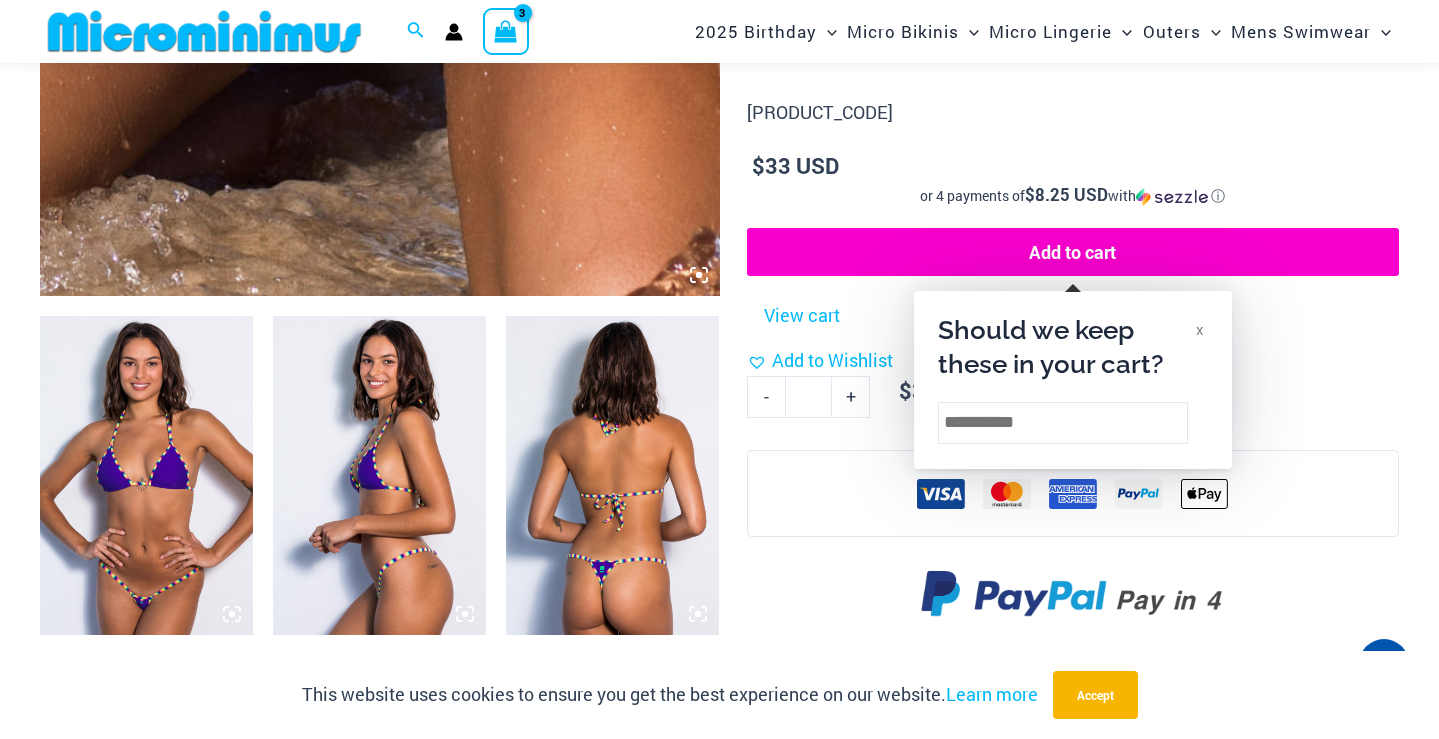 click on "x" 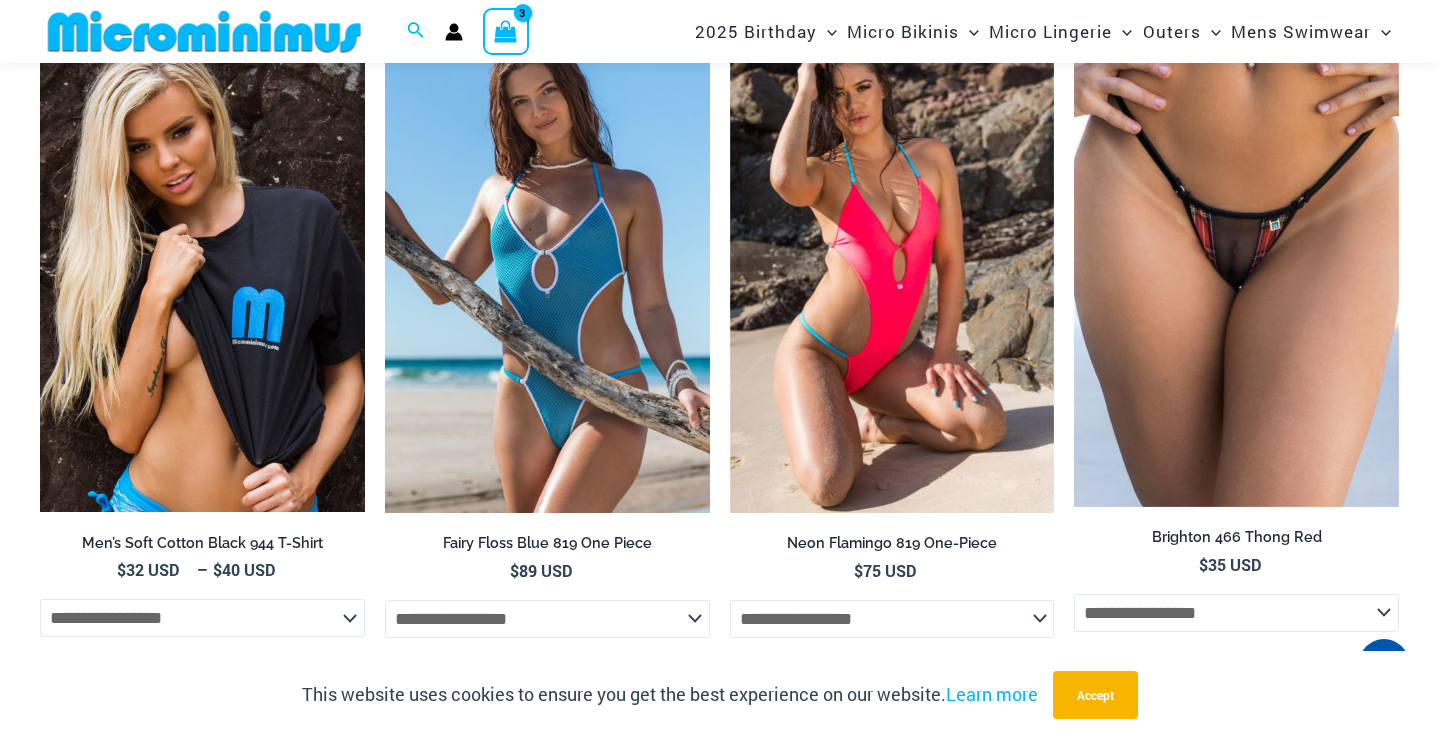 scroll, scrollTop: 3243, scrollLeft: 0, axis: vertical 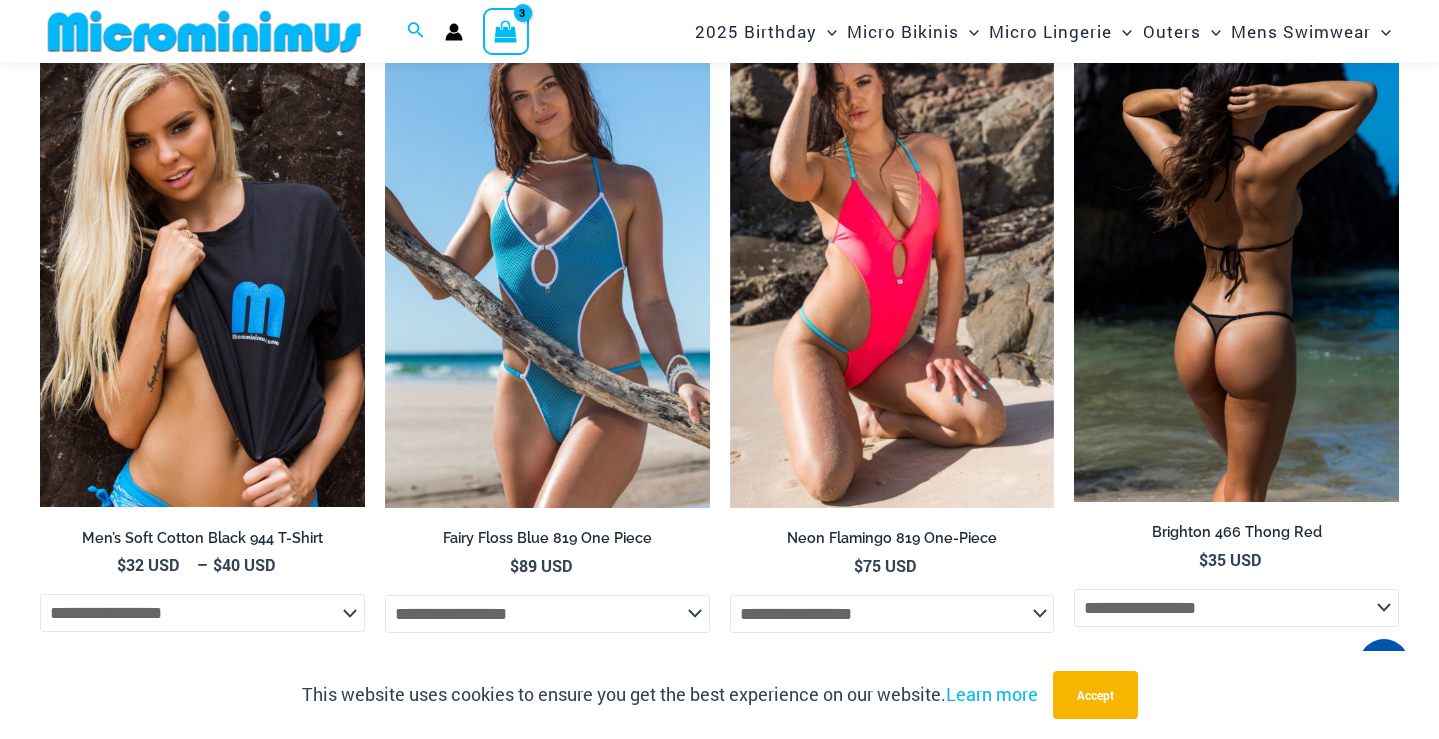click at bounding box center (1236, 261) 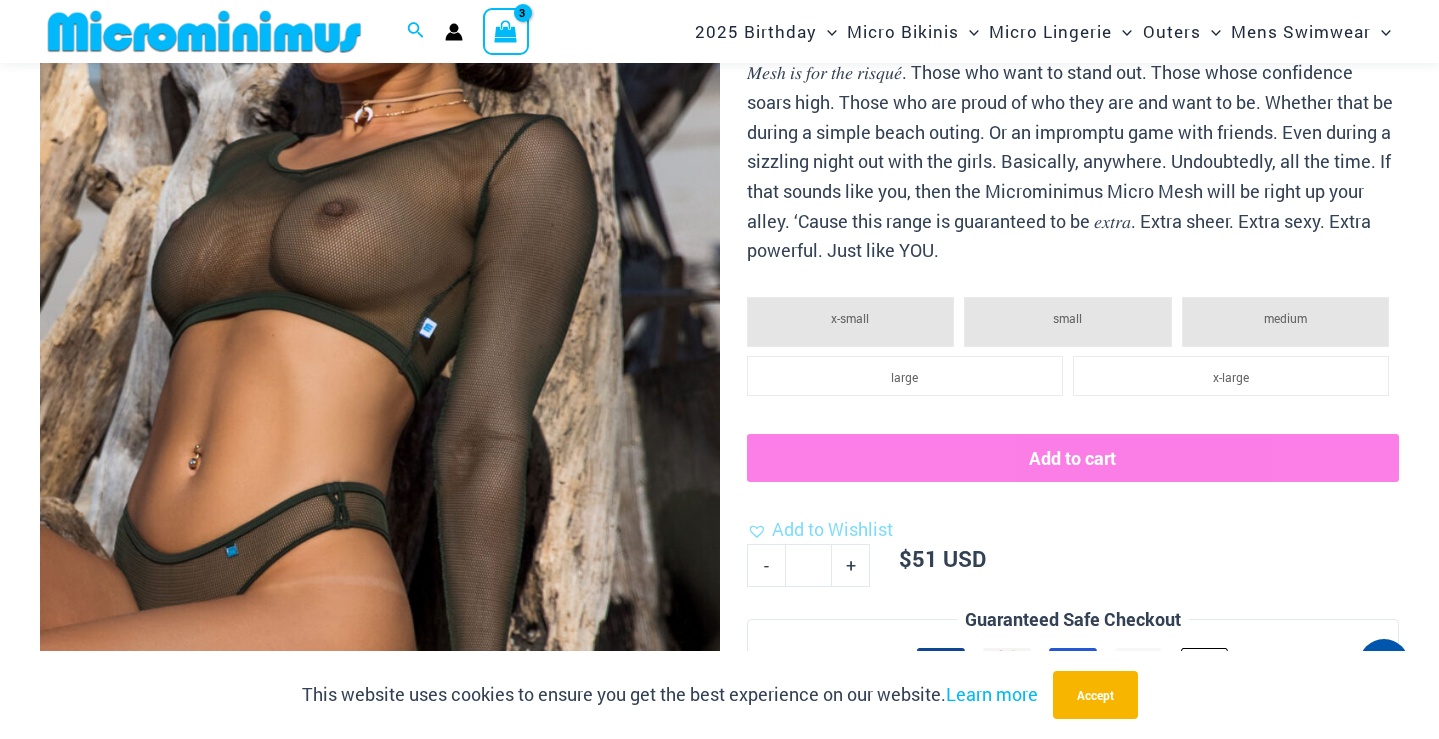 scroll, scrollTop: 352, scrollLeft: 0, axis: vertical 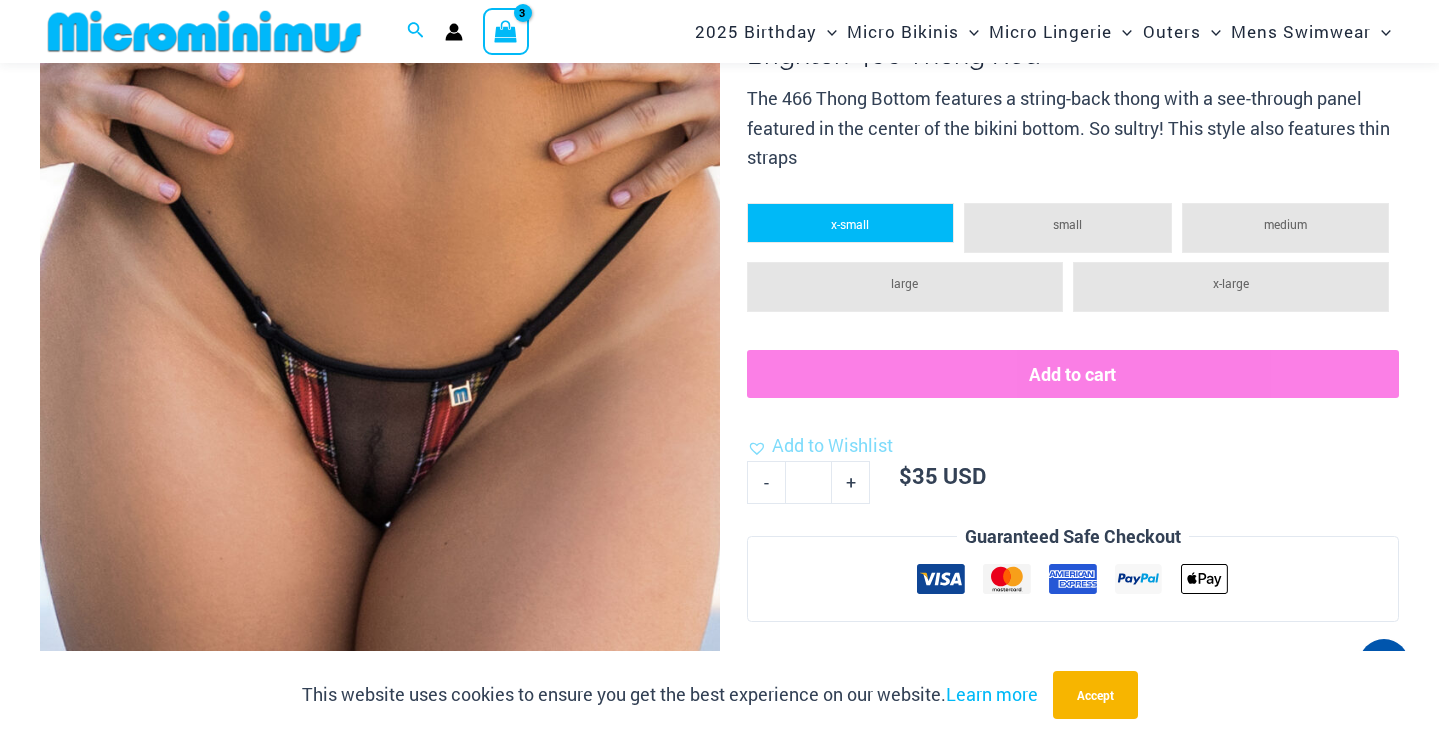 click on "x-small" 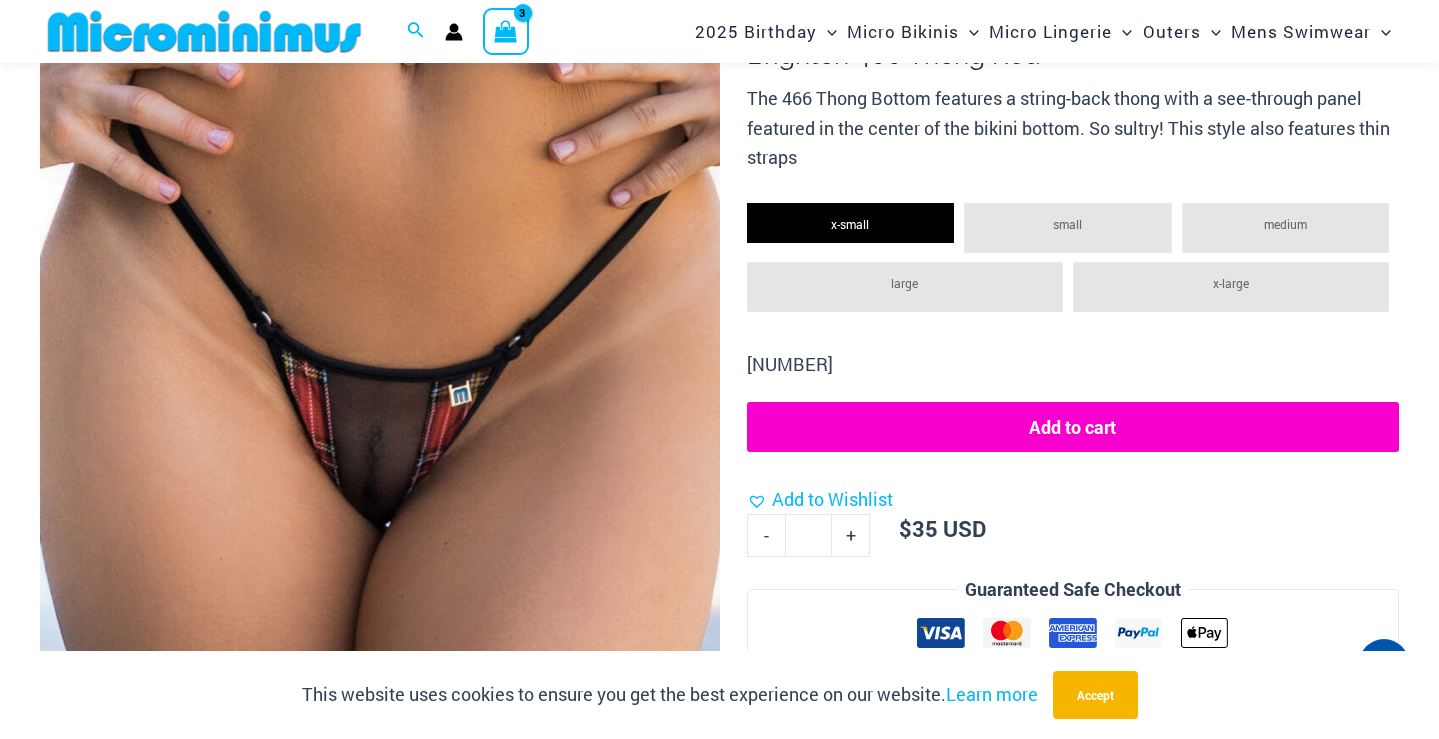 click on "Add to cart" 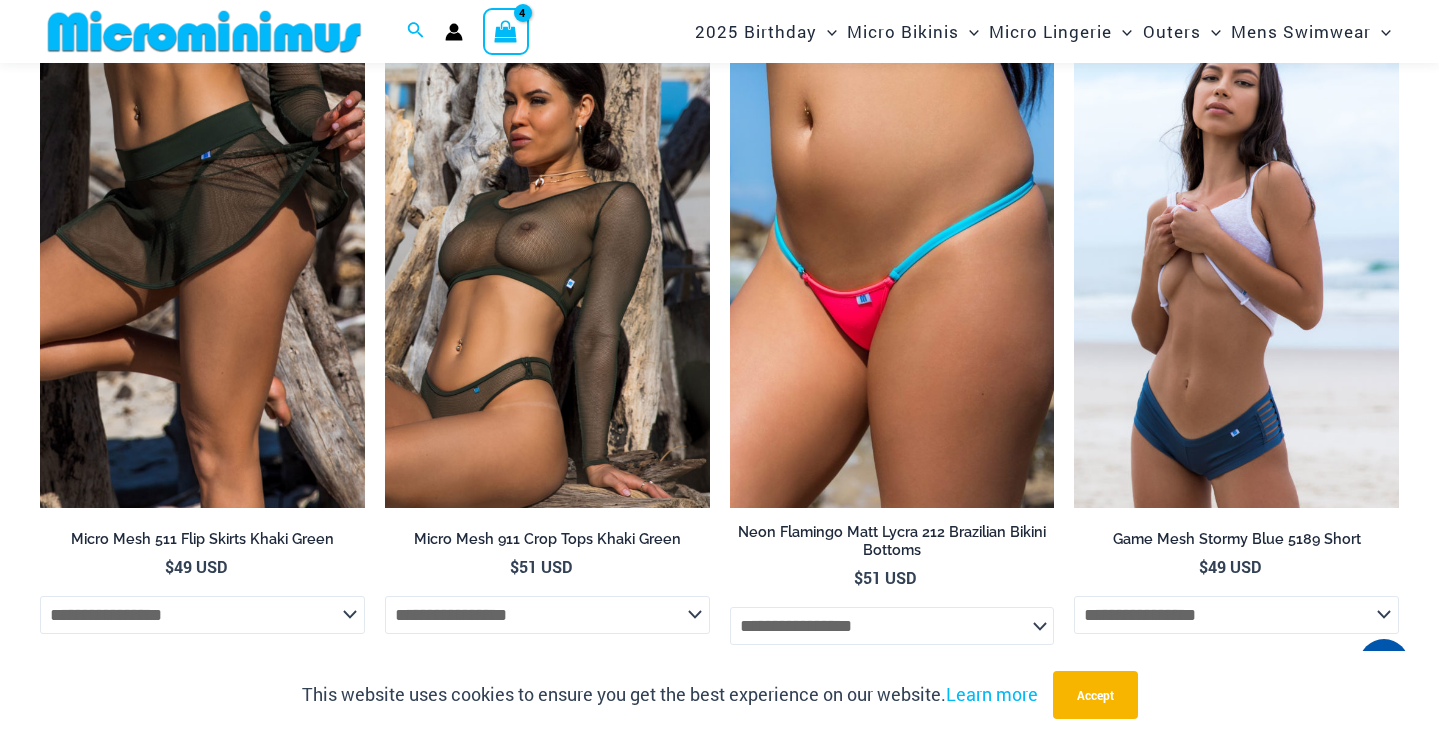 scroll, scrollTop: 2222, scrollLeft: 0, axis: vertical 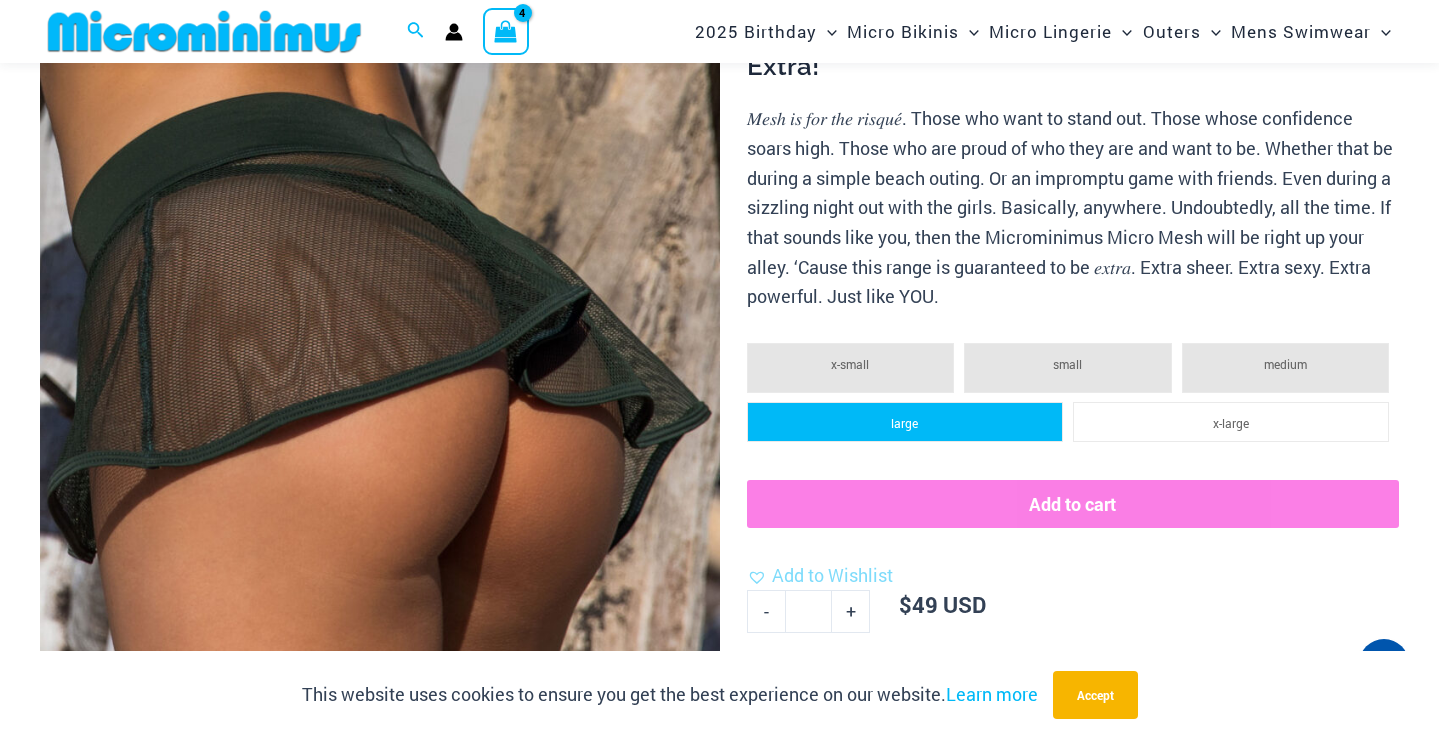 click on "large" 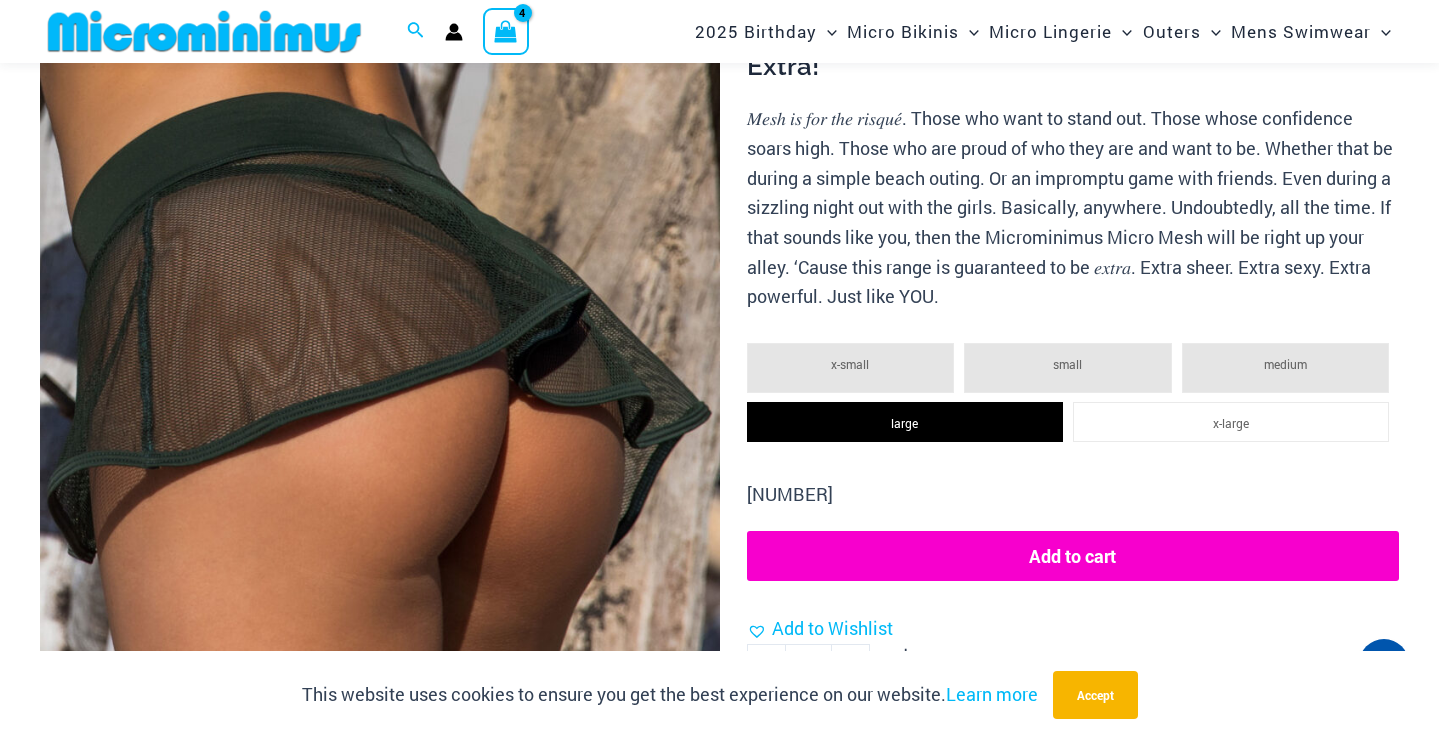 click on "Add to cart" 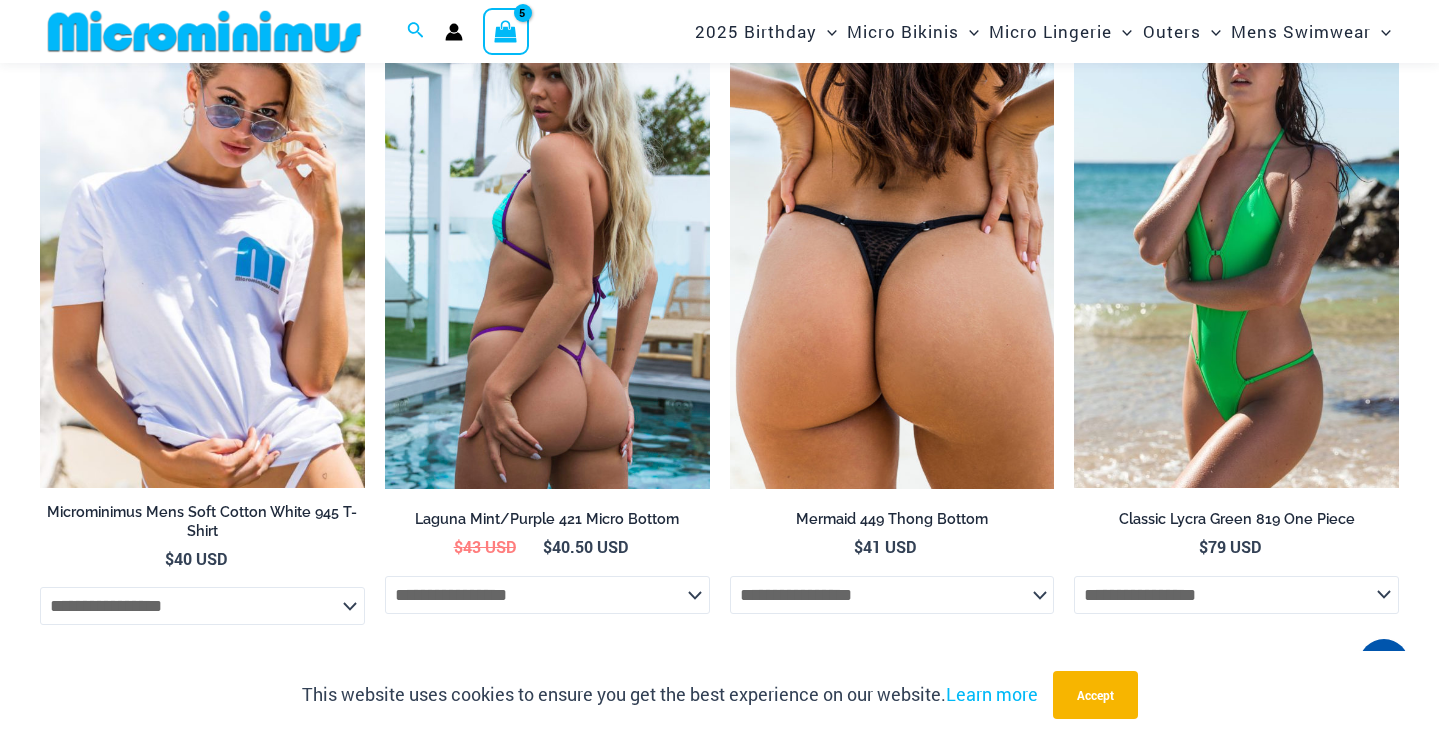 scroll, scrollTop: 7406, scrollLeft: 0, axis: vertical 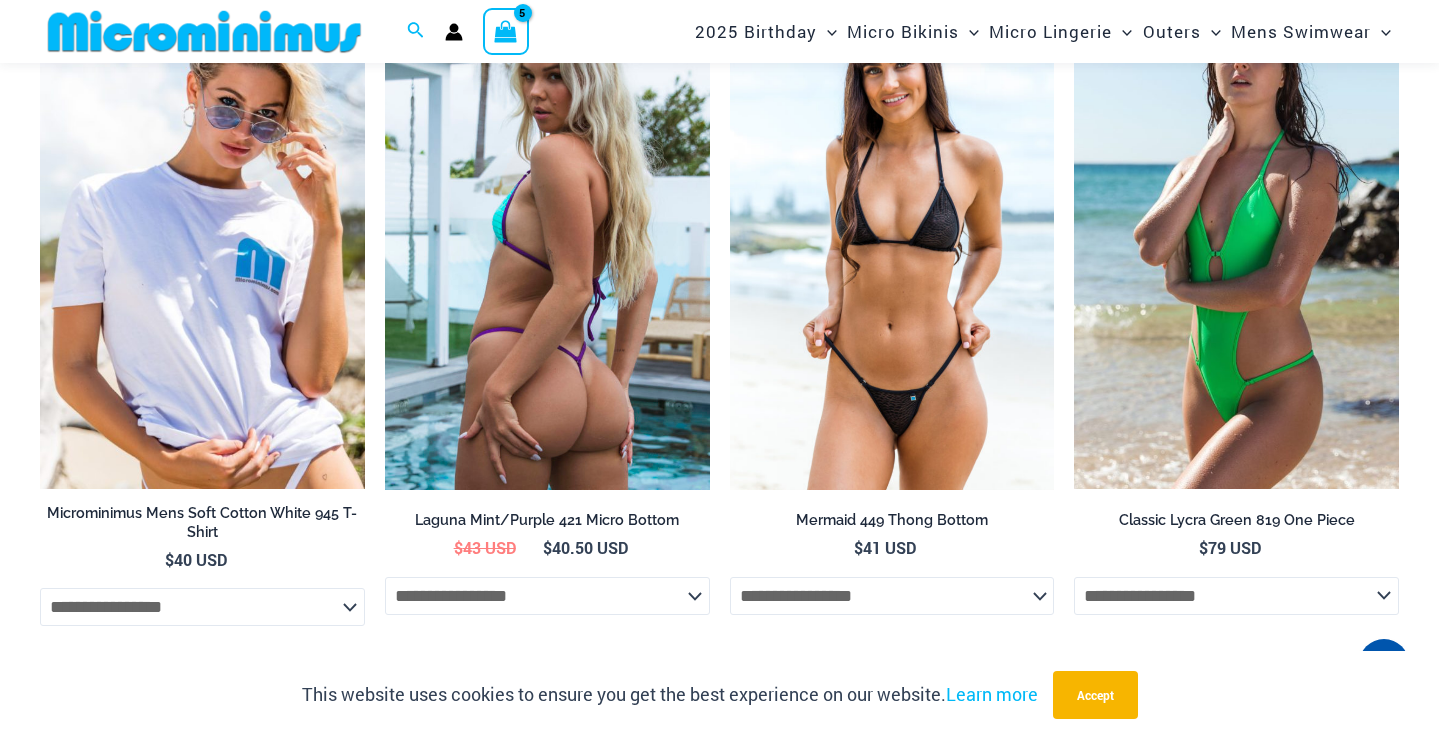 click at bounding box center (892, 246) 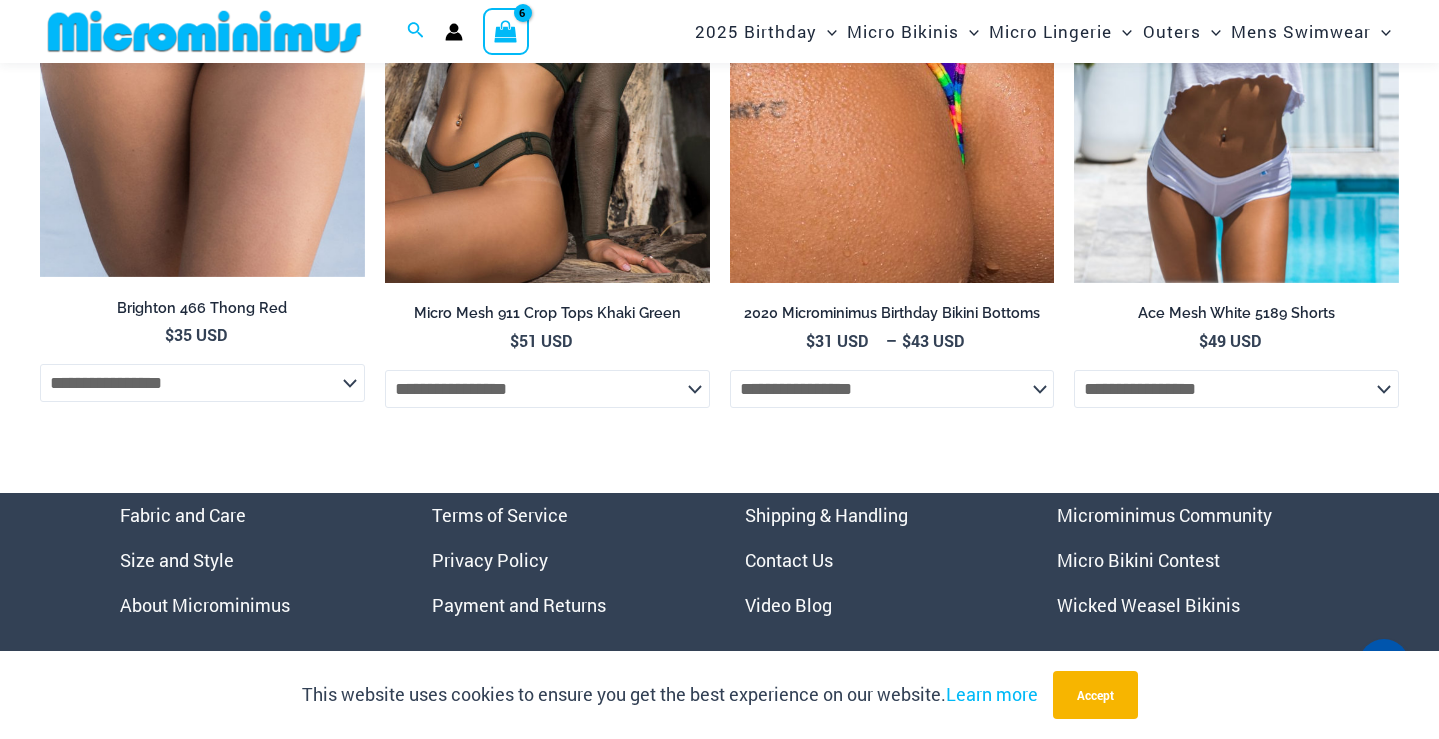 scroll, scrollTop: 8629, scrollLeft: 0, axis: vertical 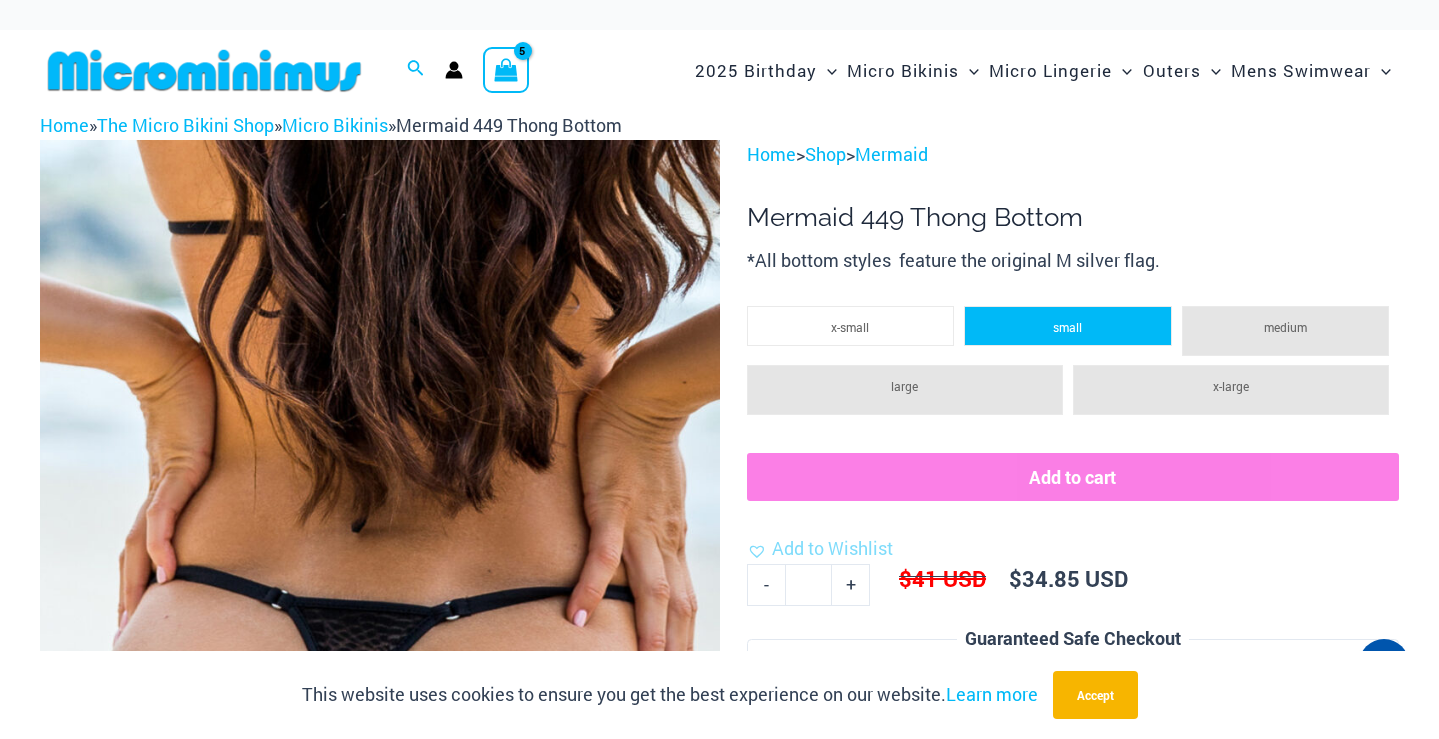 click on "small" 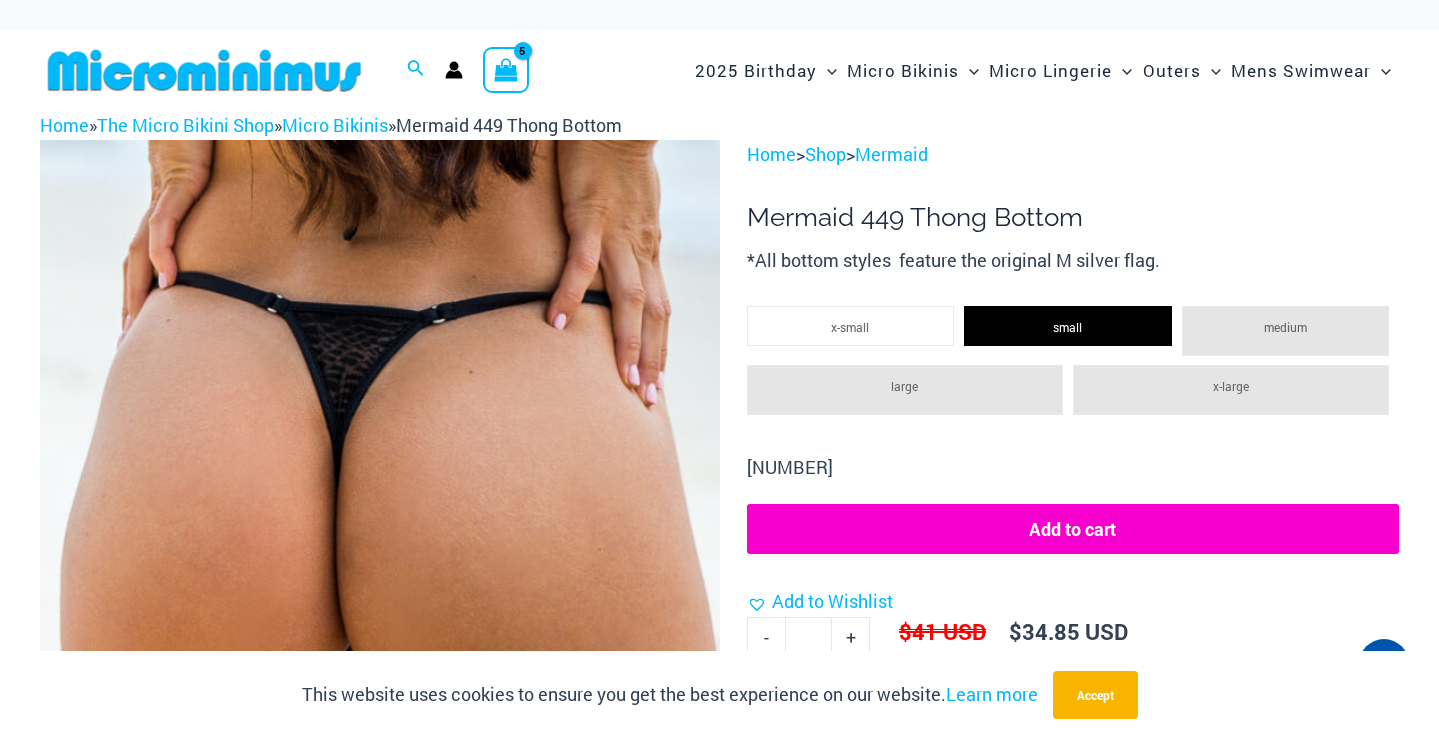 click on "Add to cart" 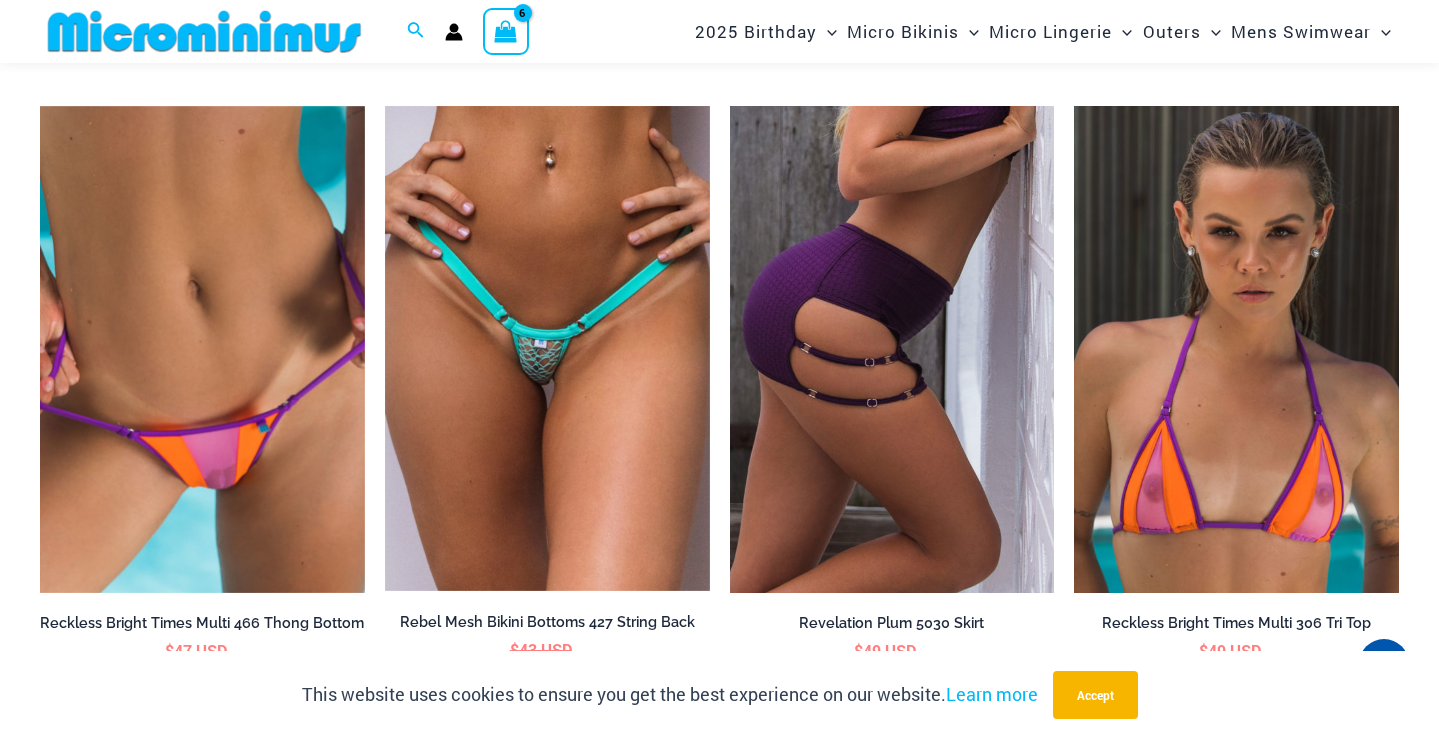 scroll, scrollTop: 4036, scrollLeft: 0, axis: vertical 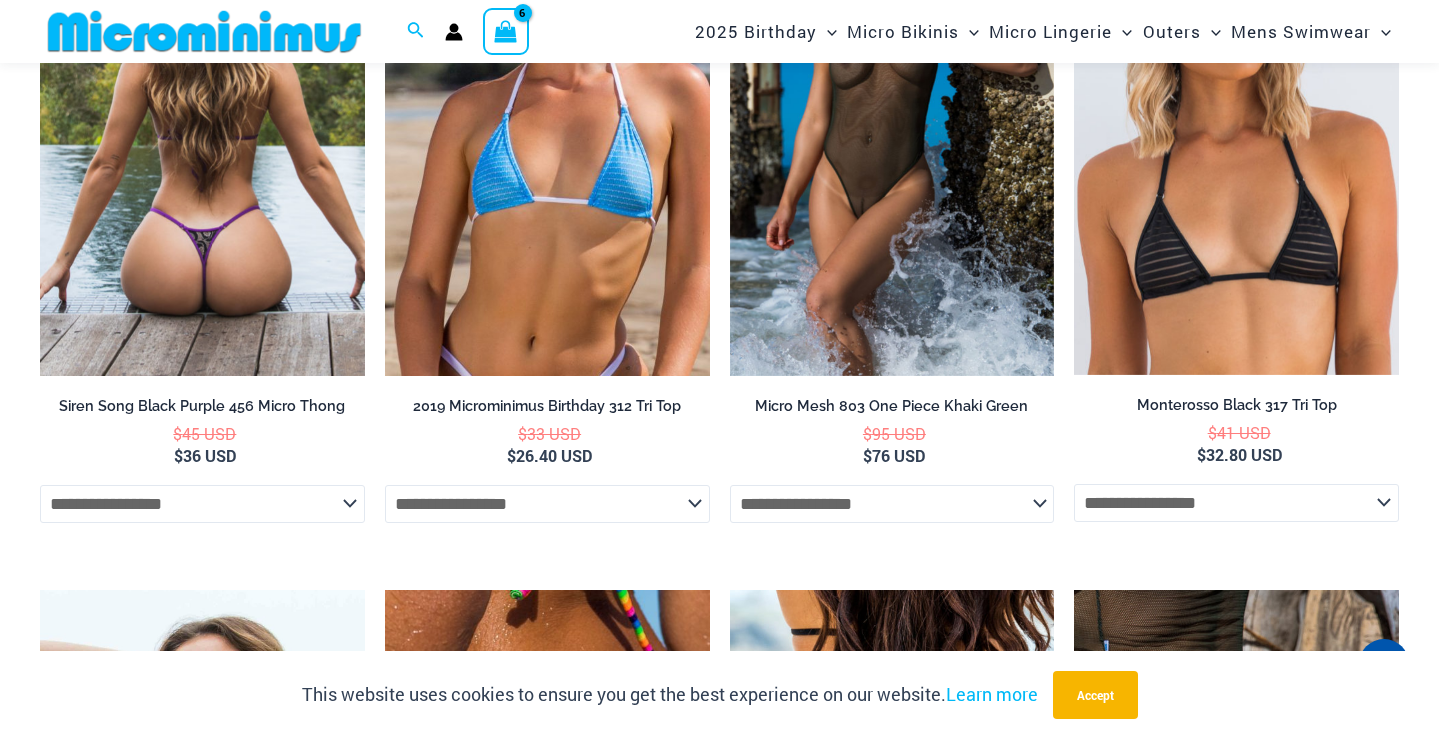 click at bounding box center (202, 132) 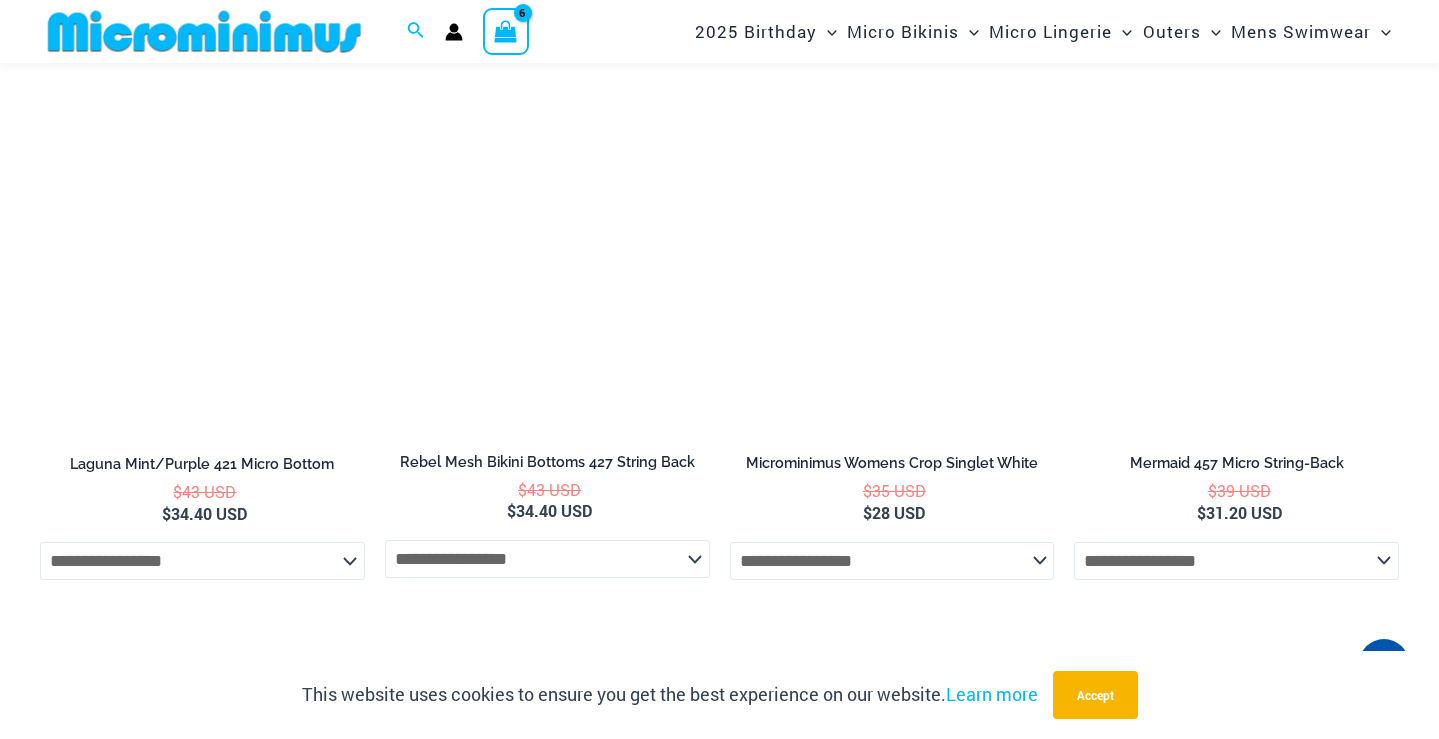 scroll, scrollTop: 4552, scrollLeft: 0, axis: vertical 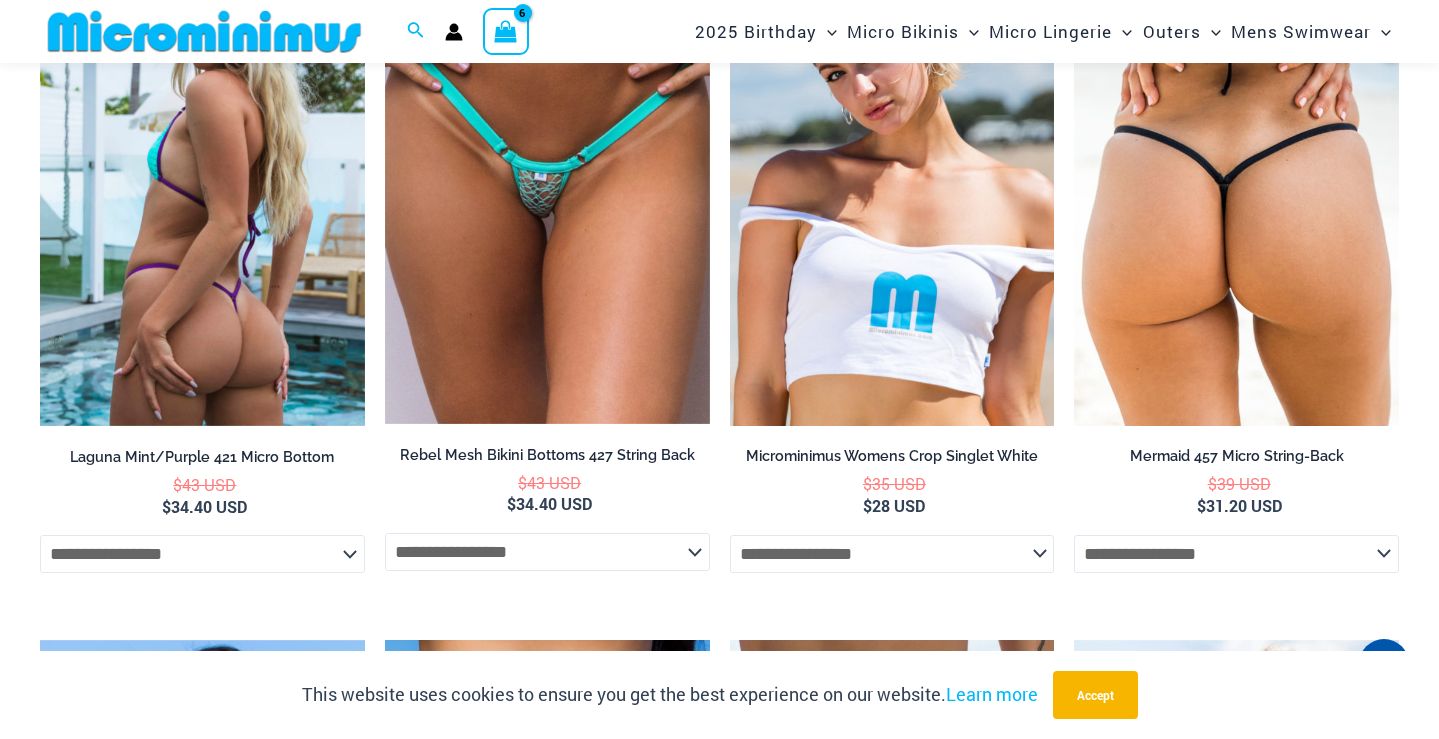 click at bounding box center [202, 183] 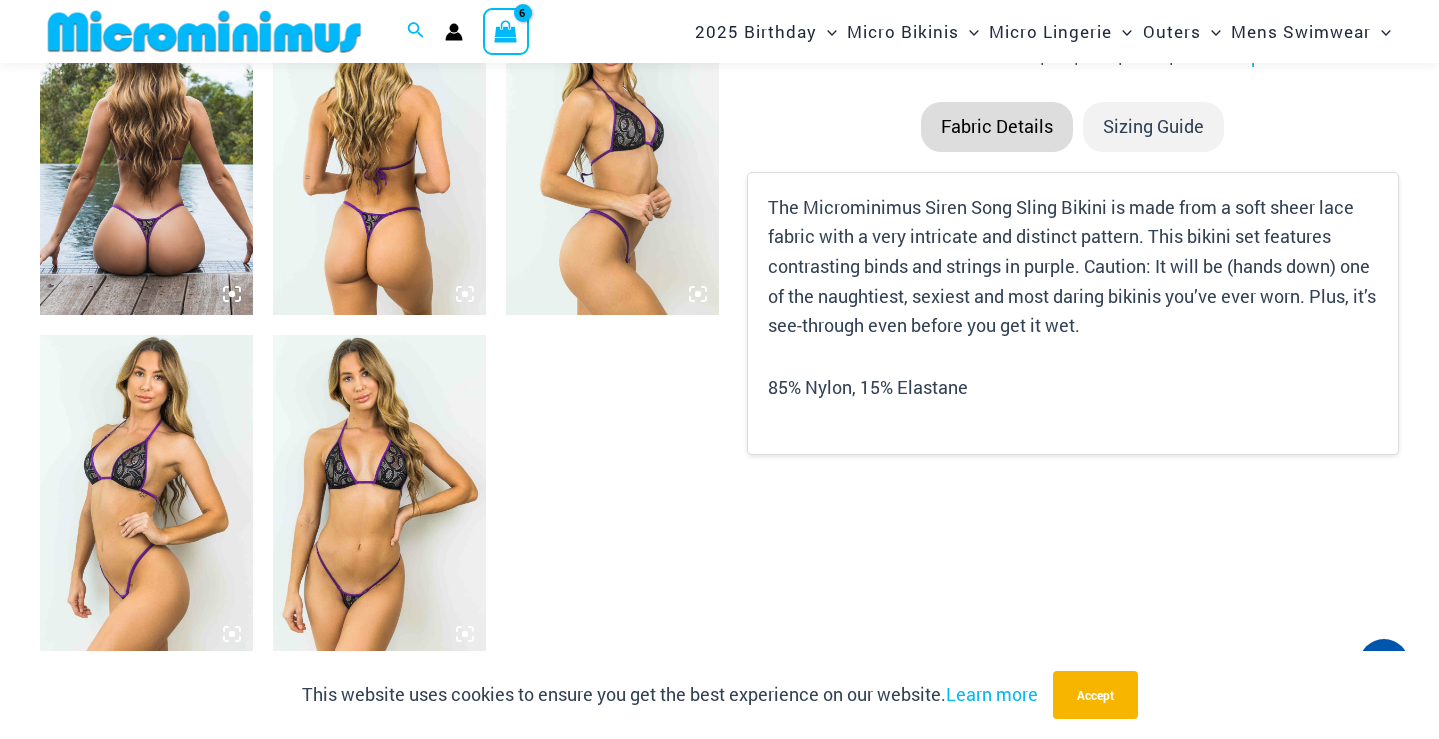 scroll, scrollTop: 1169, scrollLeft: 0, axis: vertical 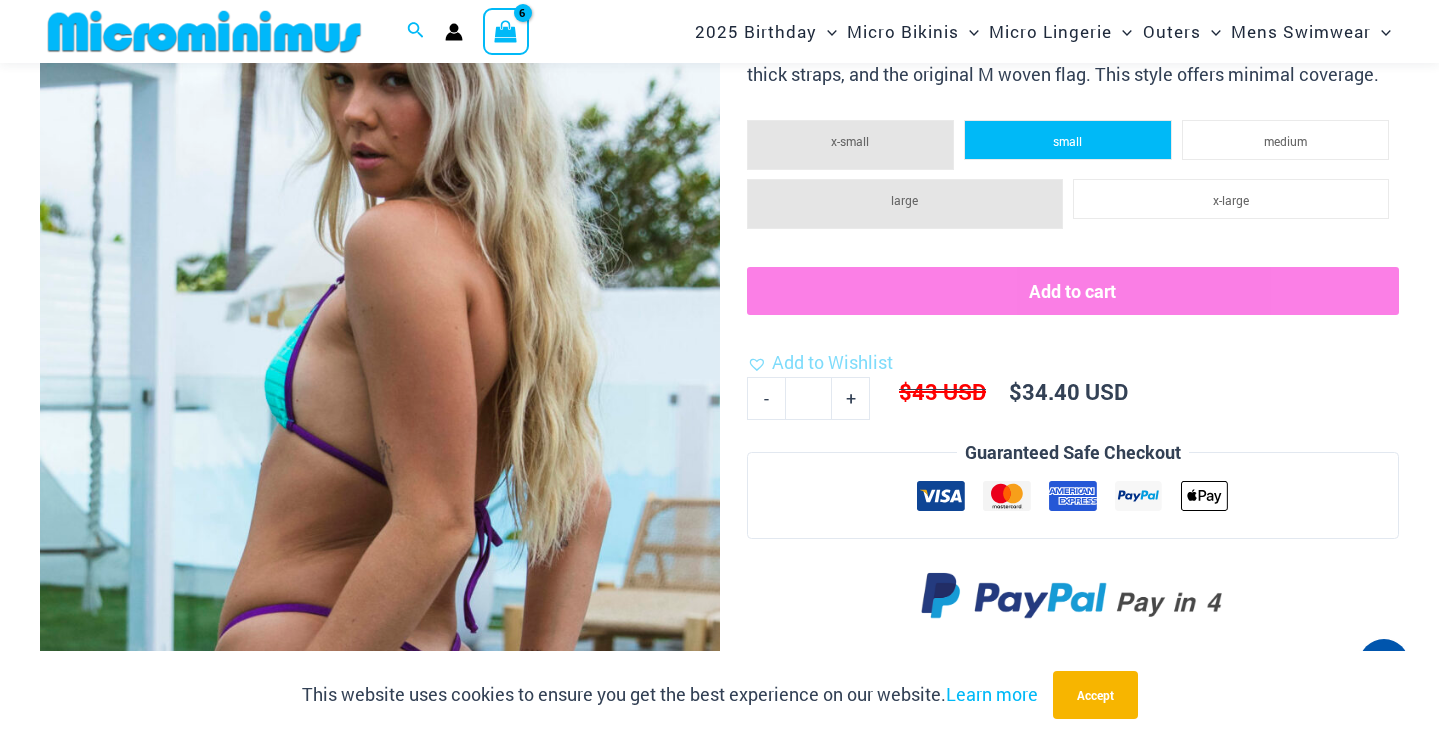 click on "small" 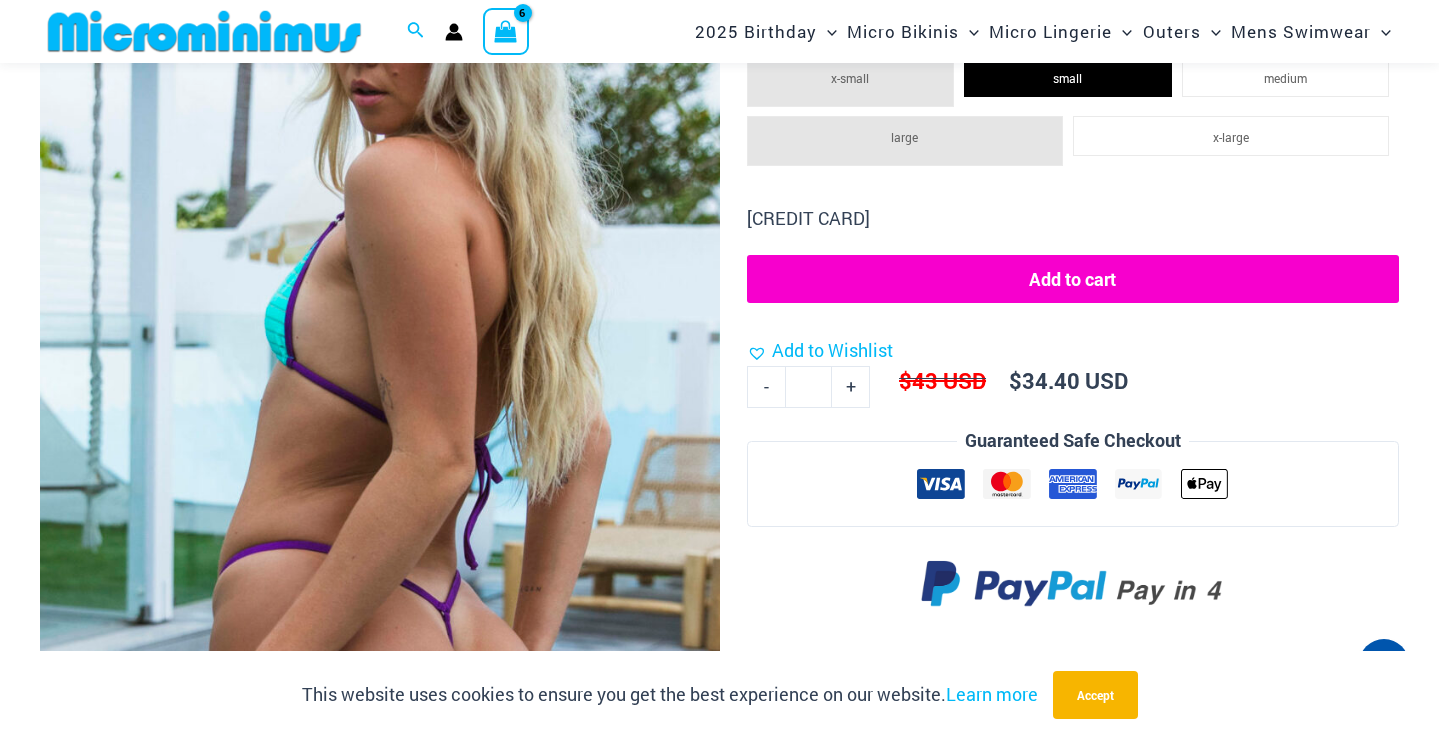 scroll, scrollTop: 318, scrollLeft: 0, axis: vertical 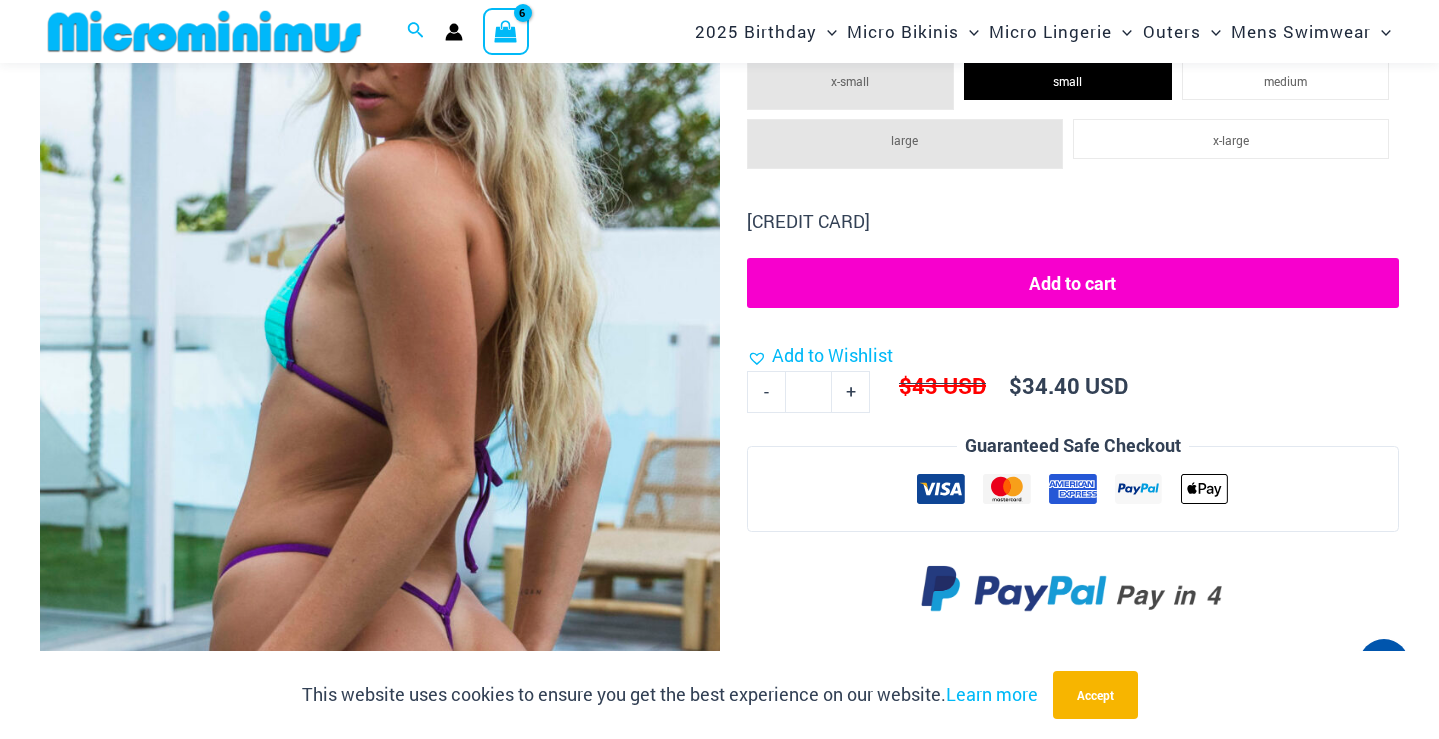 click on "Add to cart" 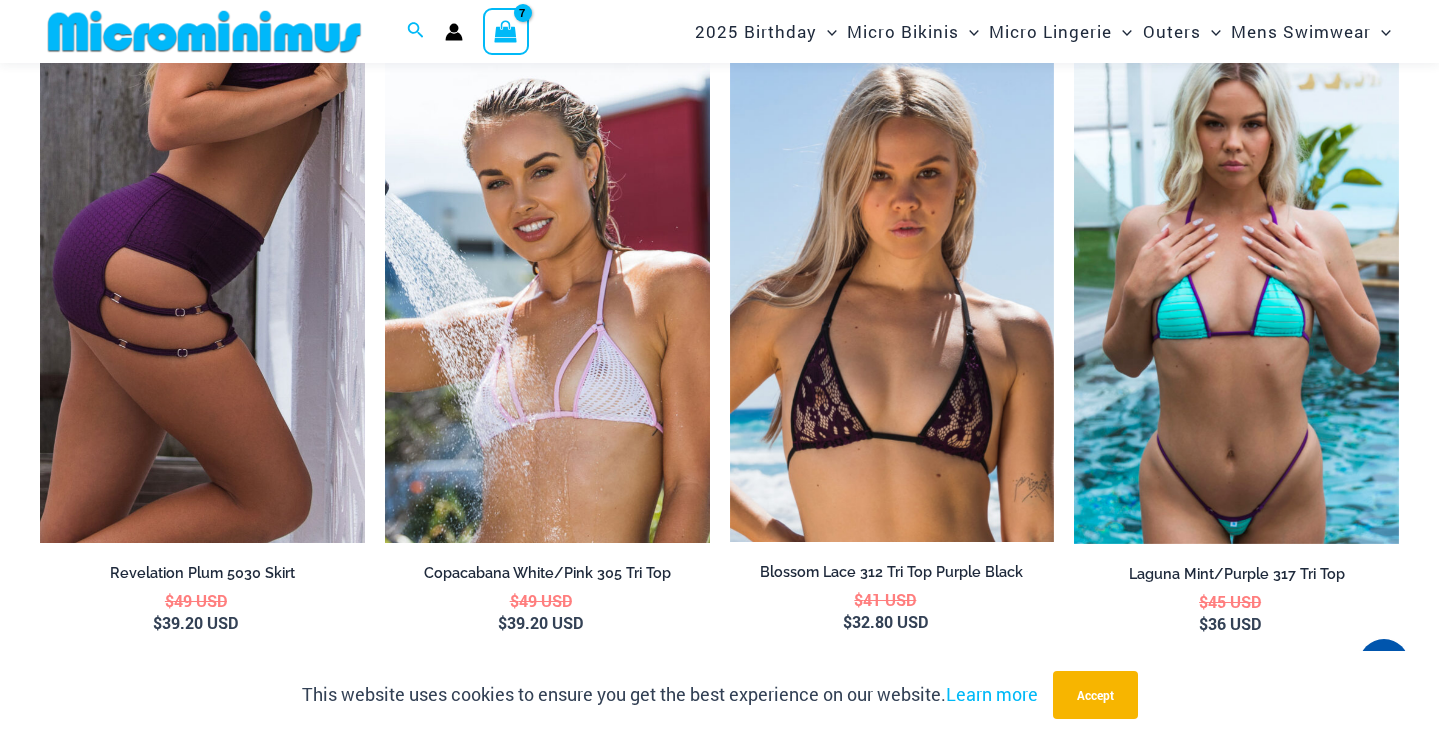 scroll, scrollTop: 1235, scrollLeft: 0, axis: vertical 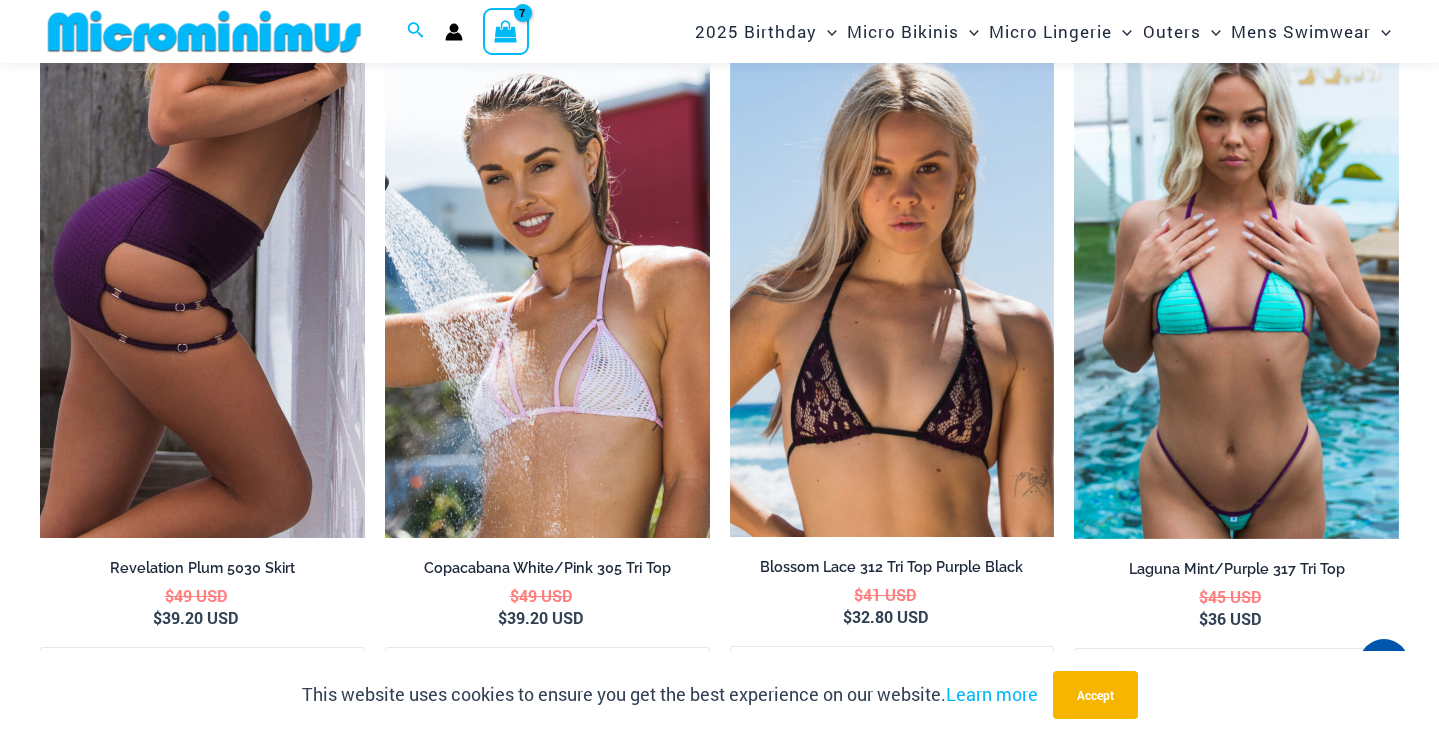 click at bounding box center [1236, 295] 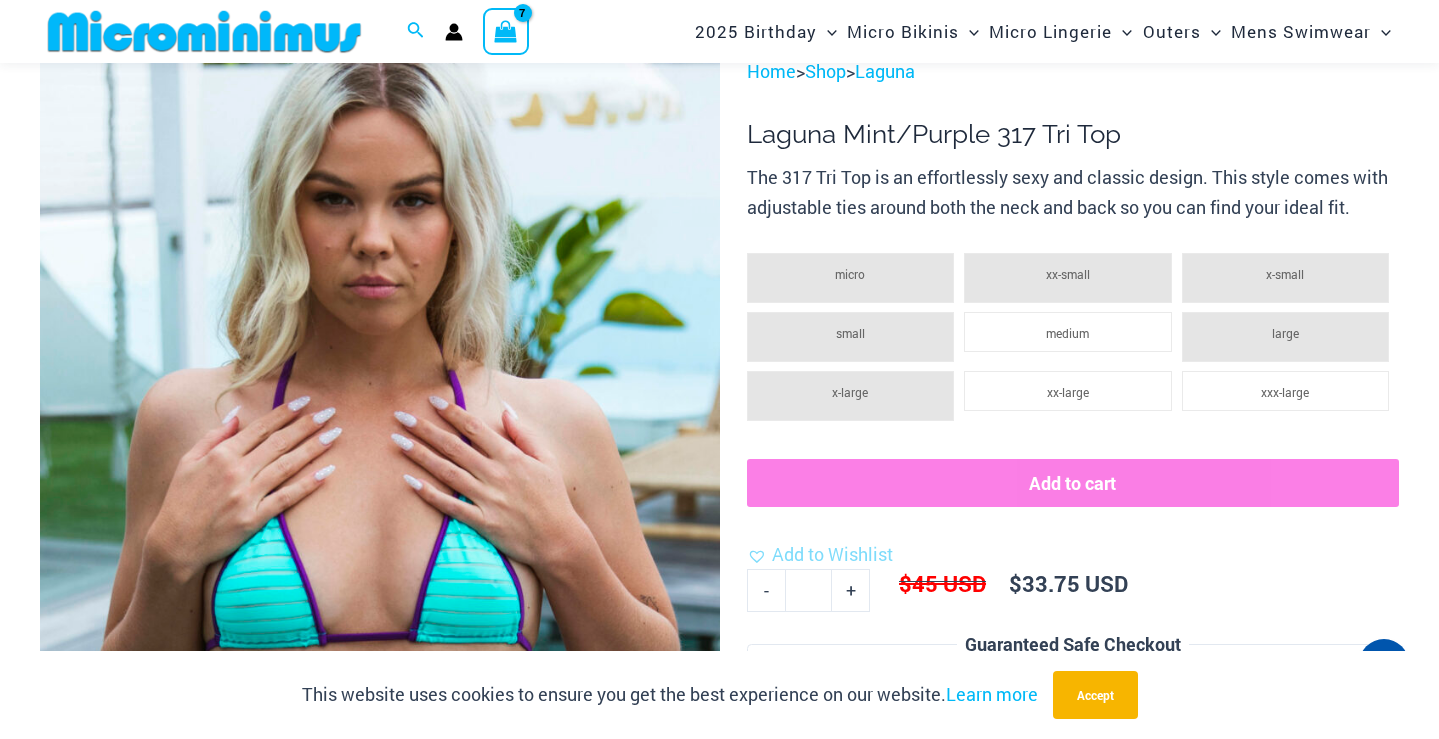 scroll, scrollTop: 198, scrollLeft: 0, axis: vertical 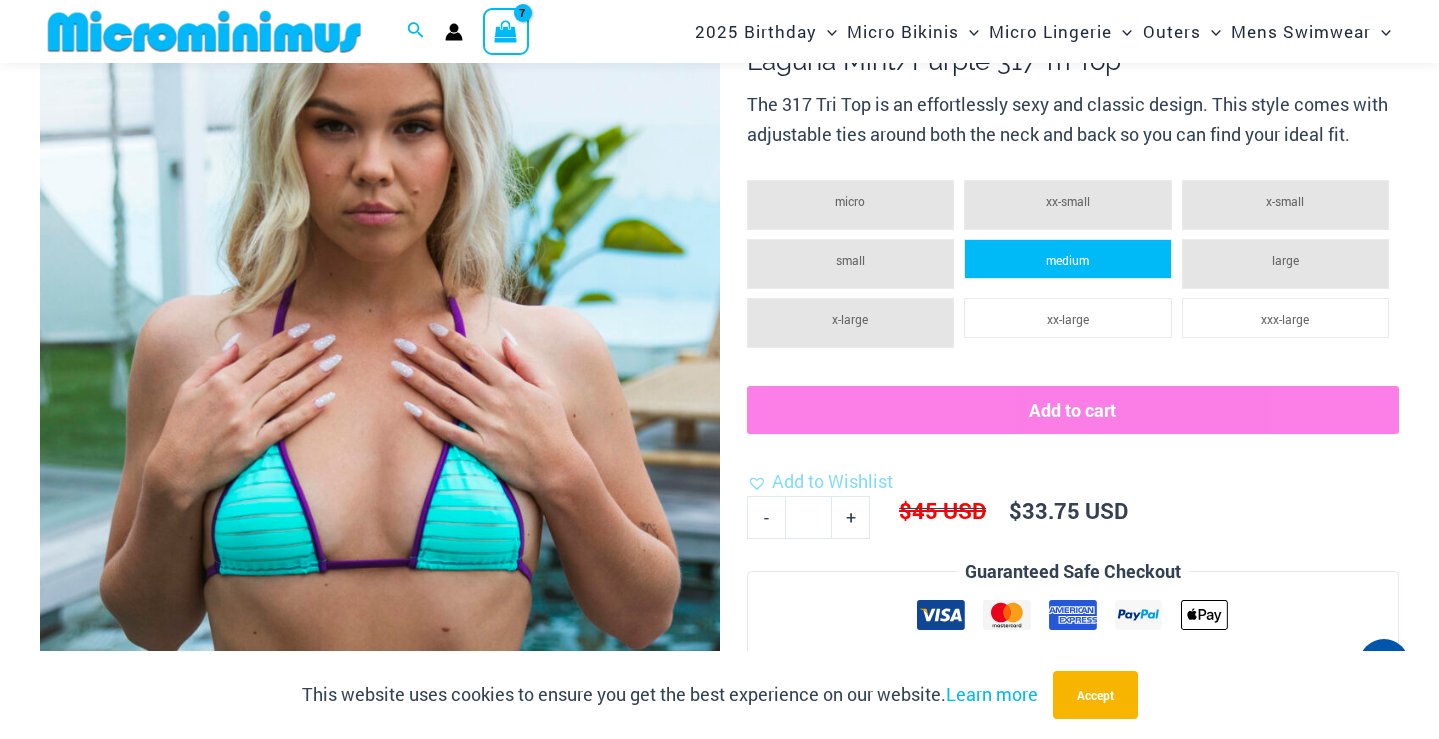 click on "medium" 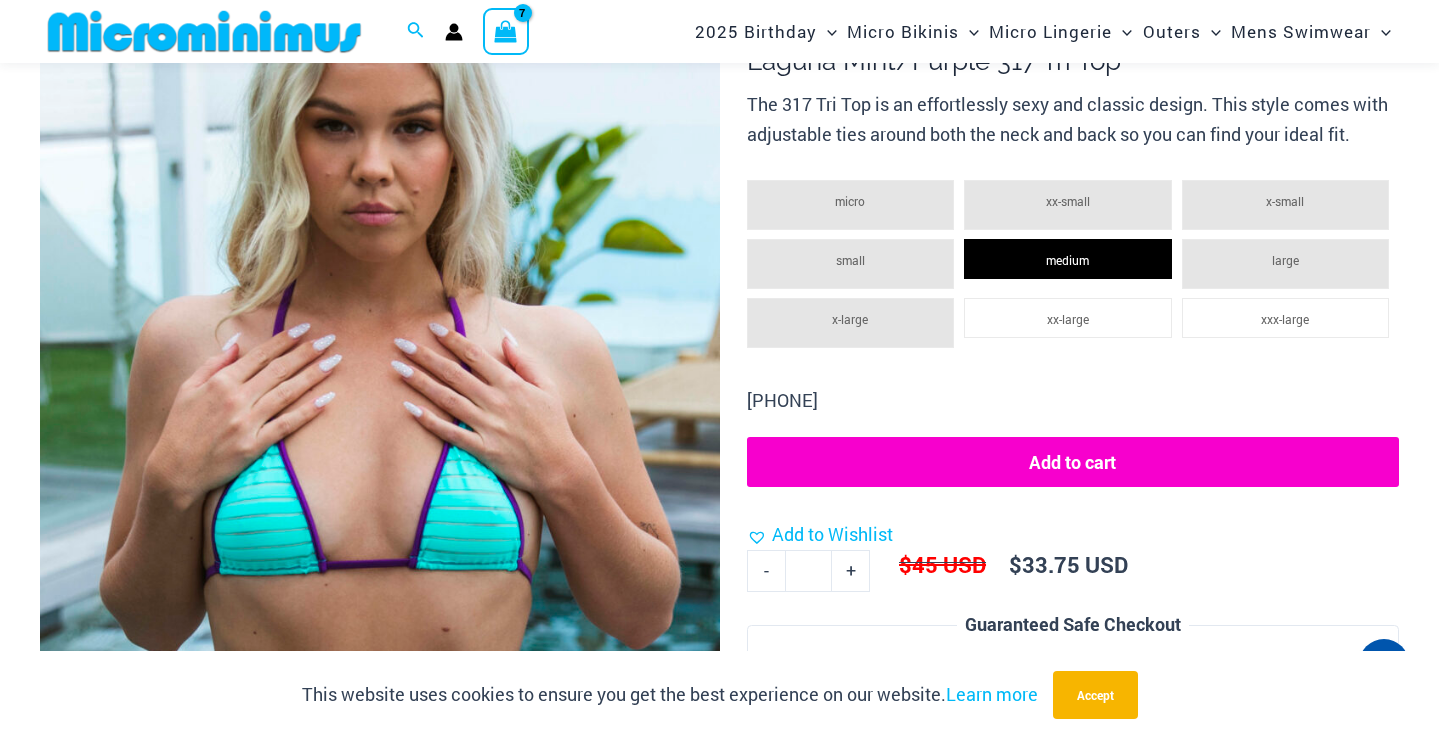 click on "Add to cart" 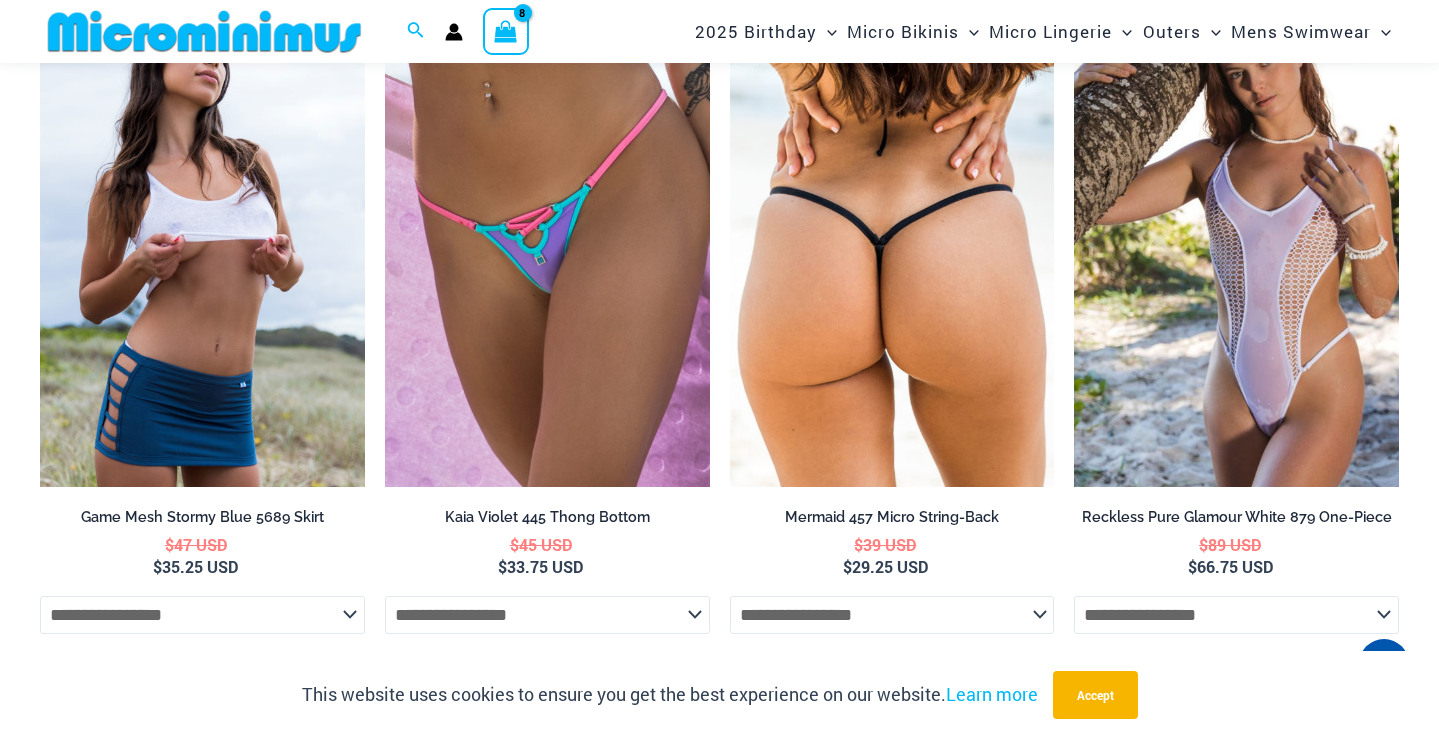 scroll, scrollTop: 2752, scrollLeft: 0, axis: vertical 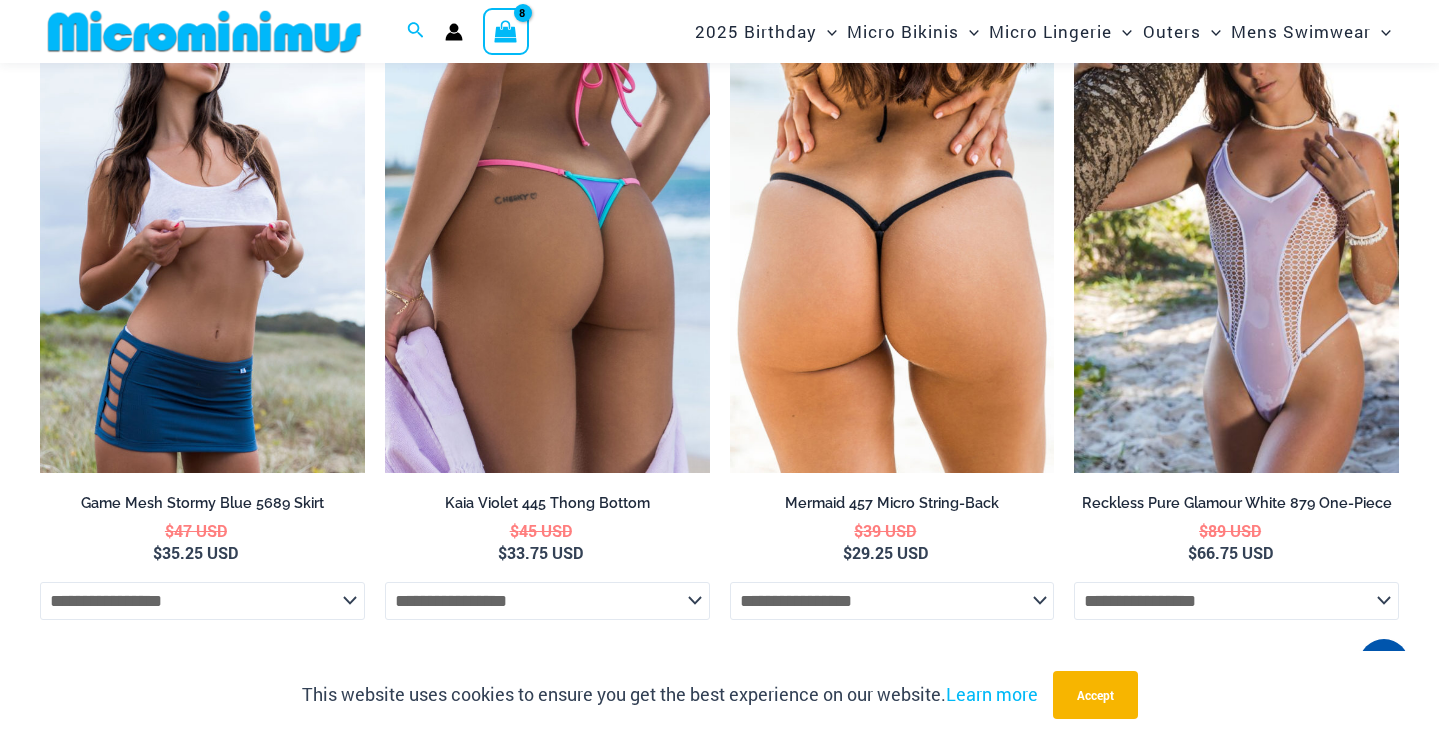 click at bounding box center (547, 229) 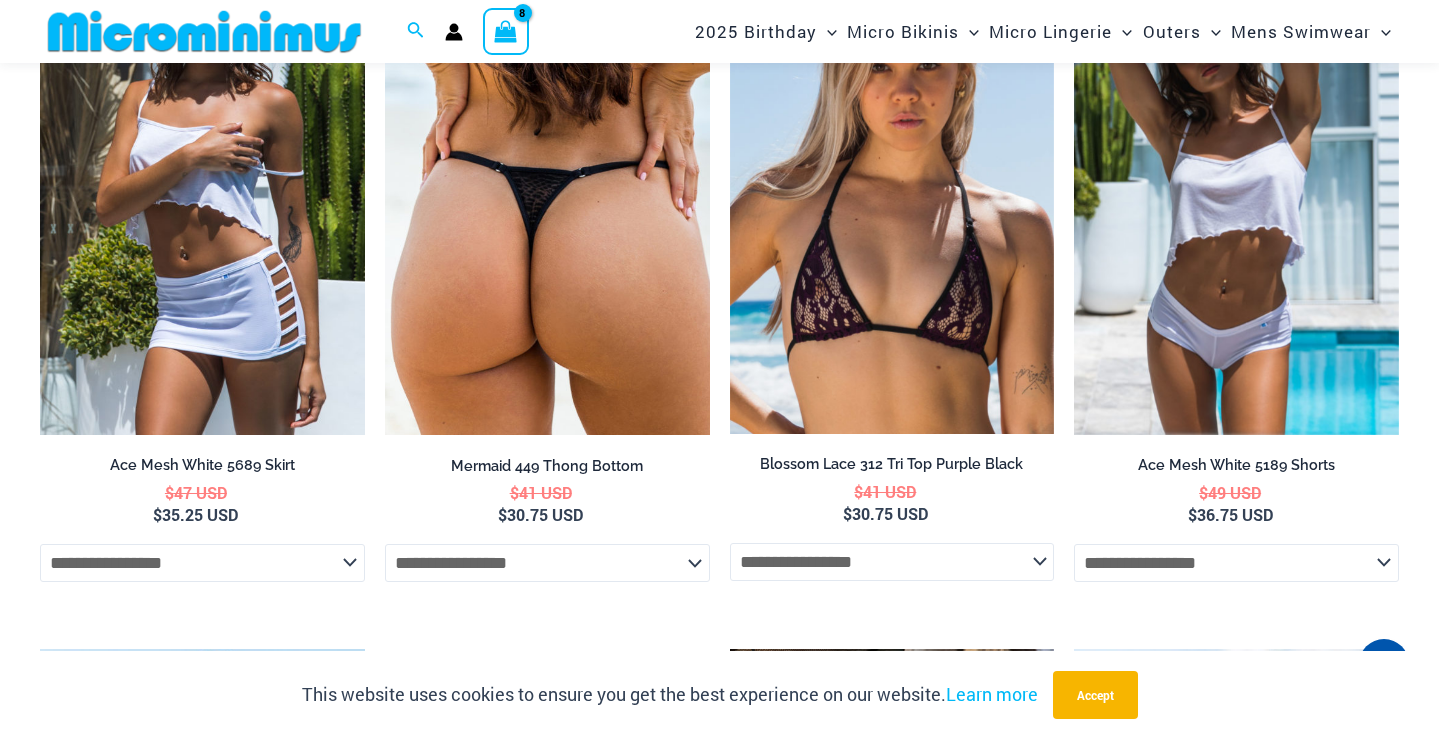 scroll, scrollTop: 3495, scrollLeft: 0, axis: vertical 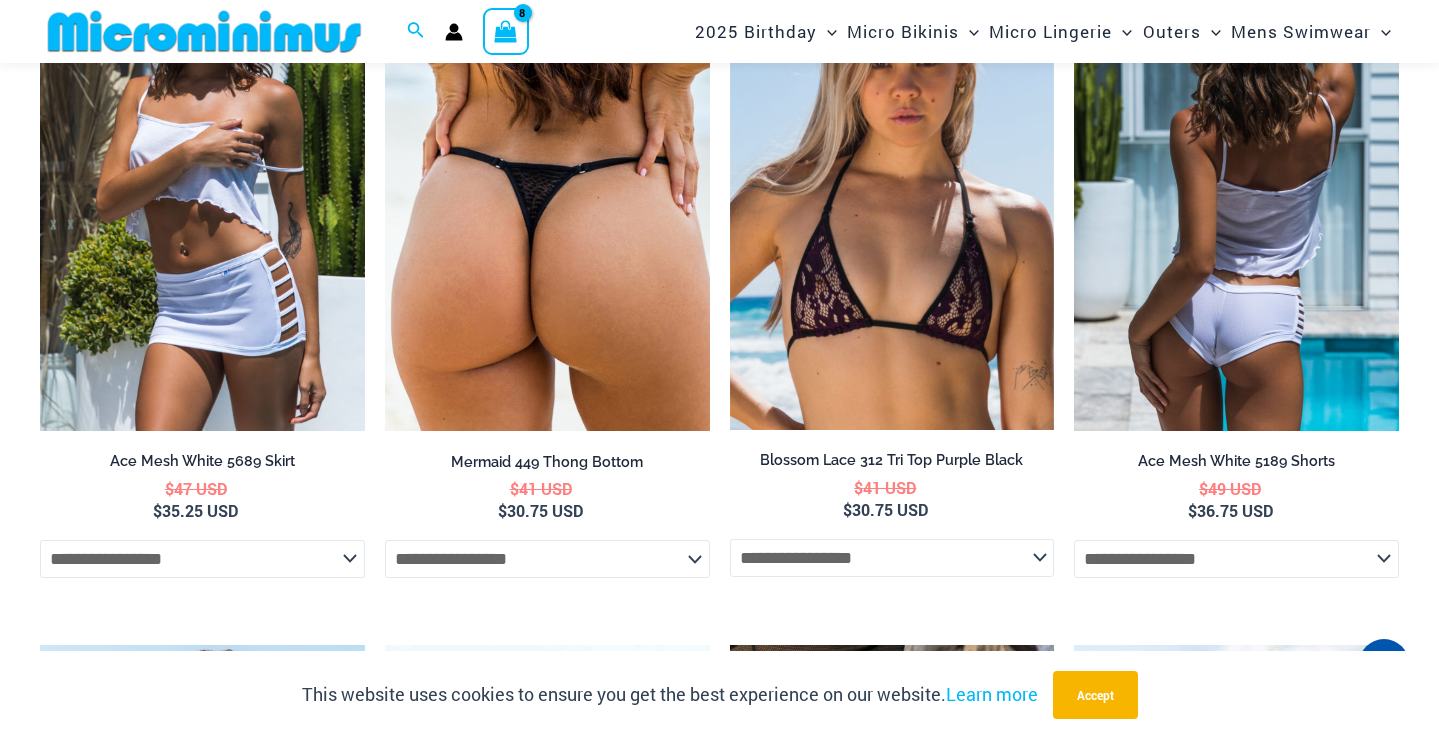 click at bounding box center (1236, 187) 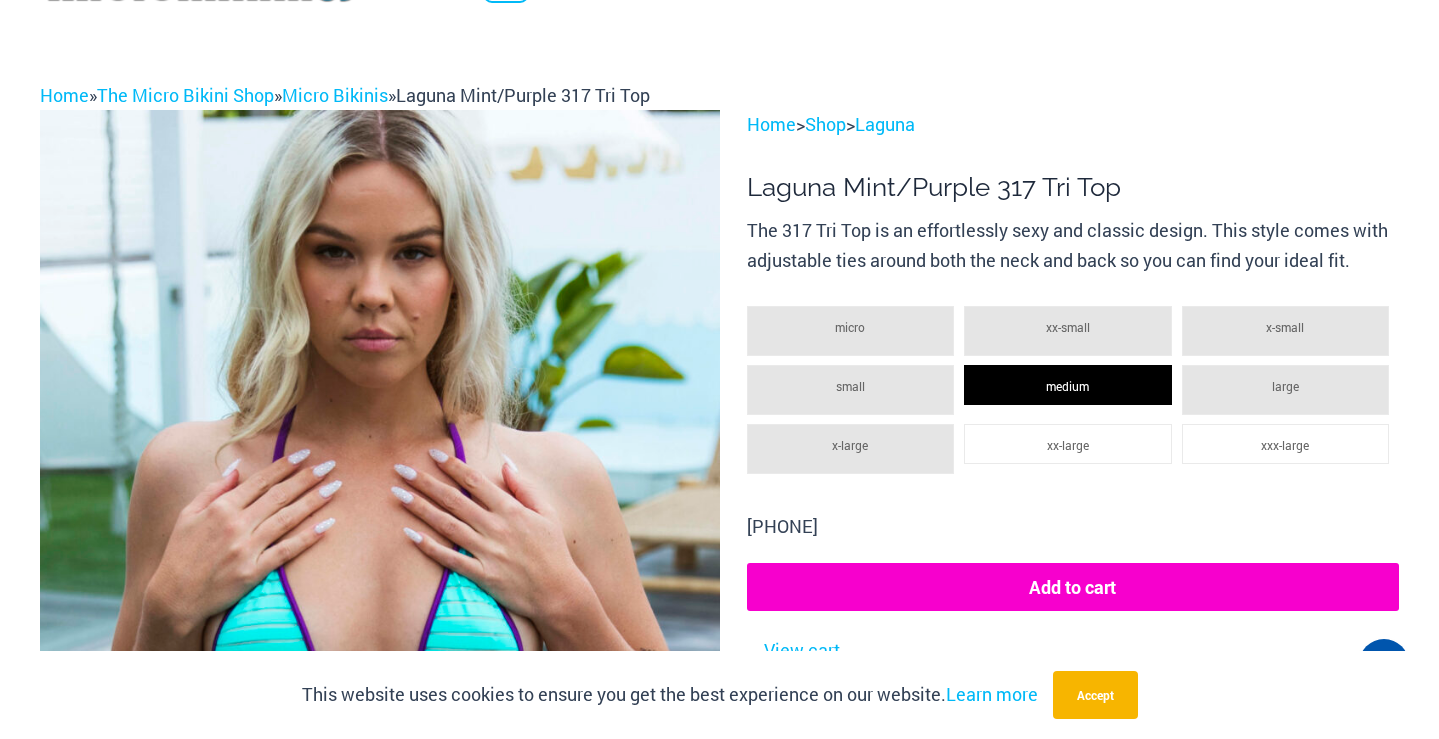 scroll, scrollTop: 0, scrollLeft: 0, axis: both 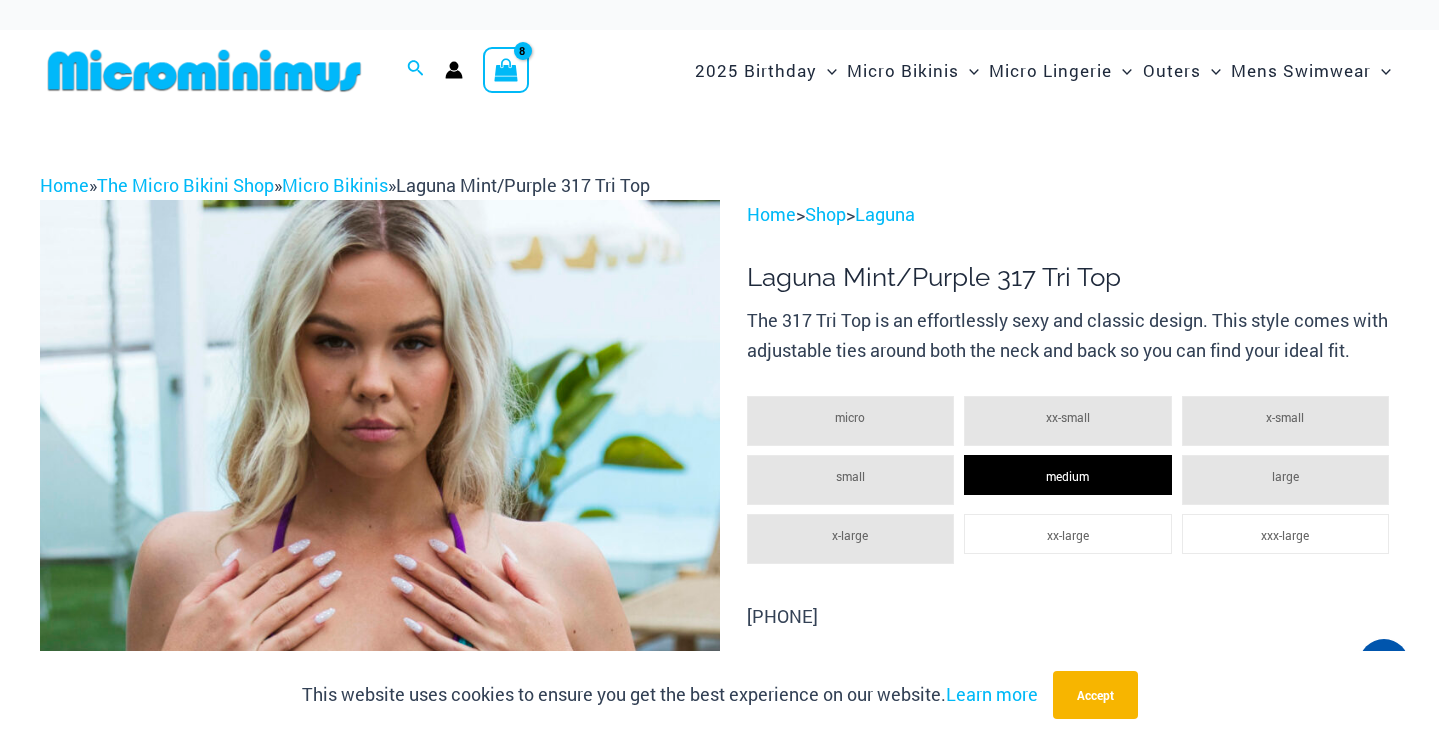 click at bounding box center [505, 72] 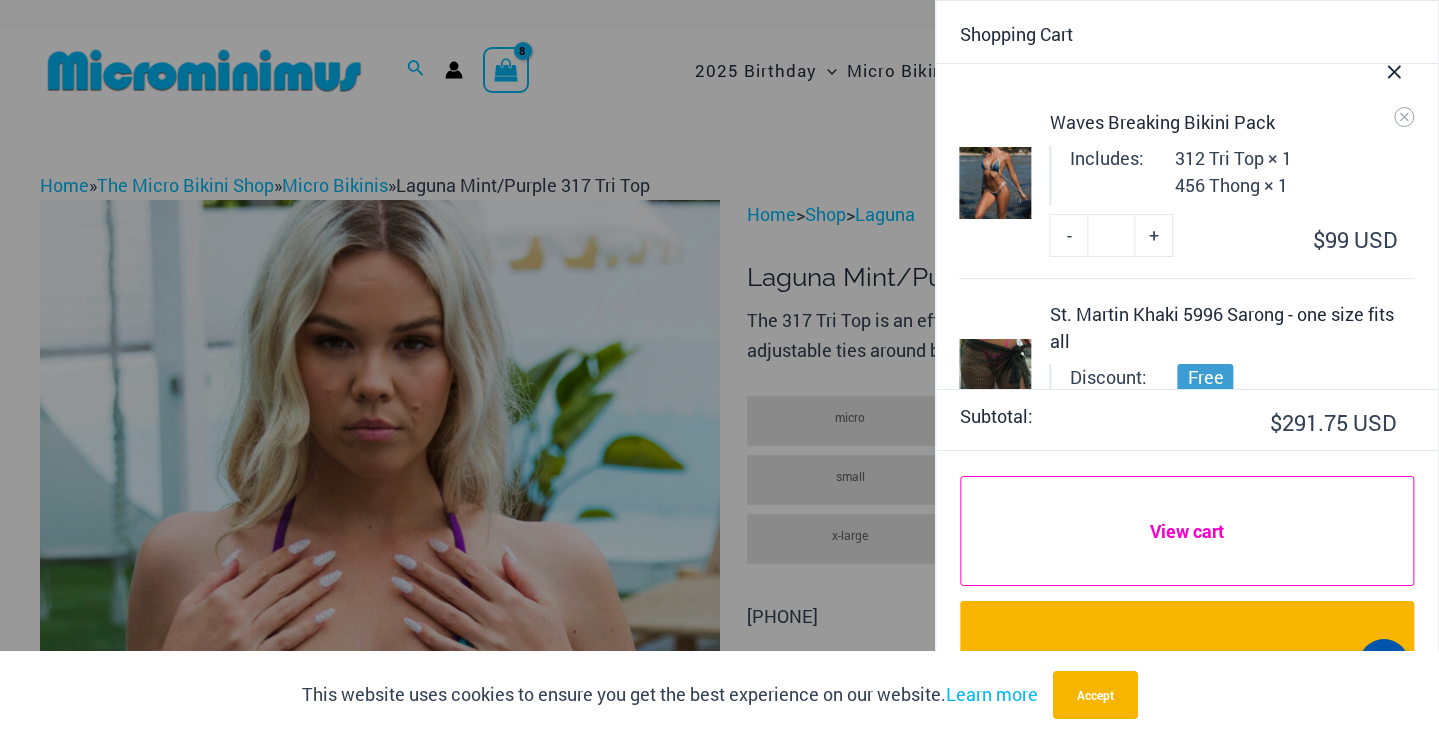 click on "View cart" at bounding box center [1186, 531] 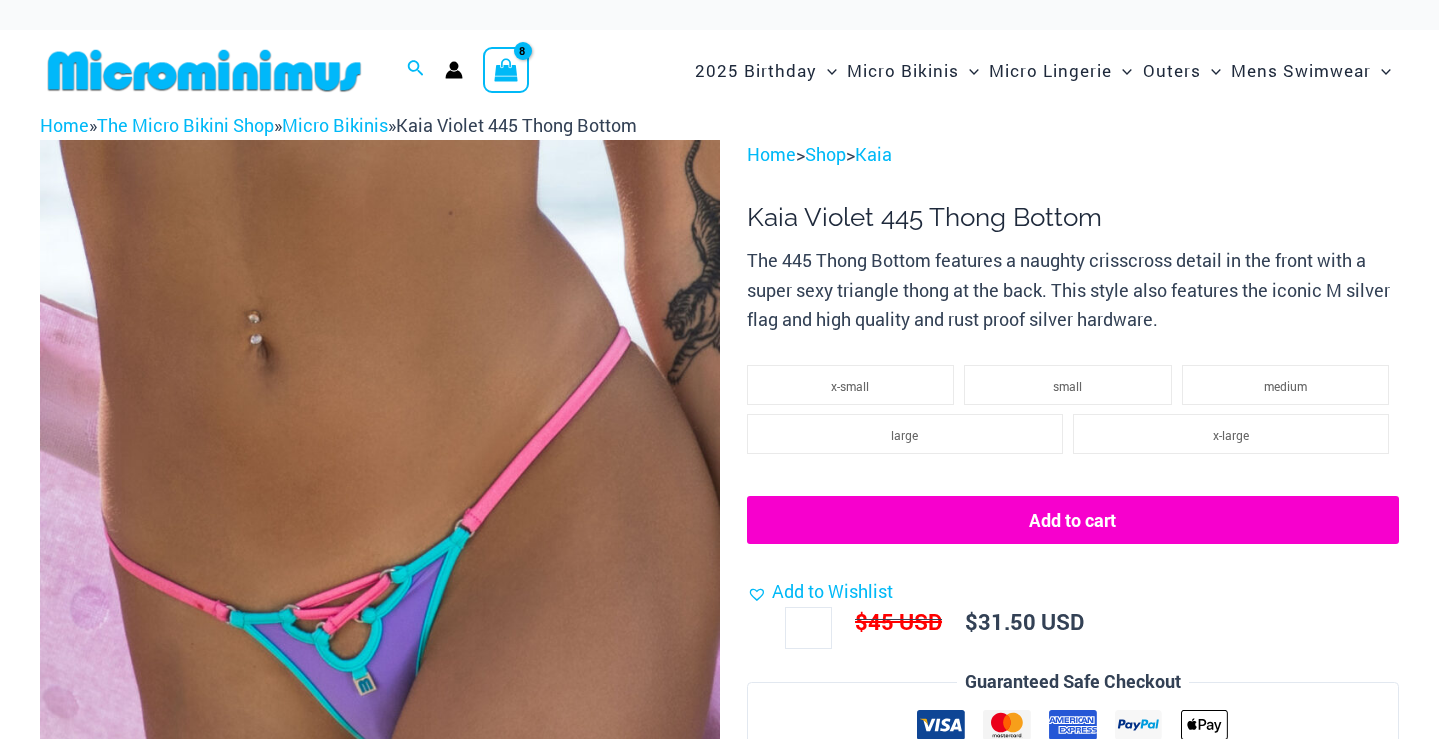 scroll, scrollTop: 0, scrollLeft: 0, axis: both 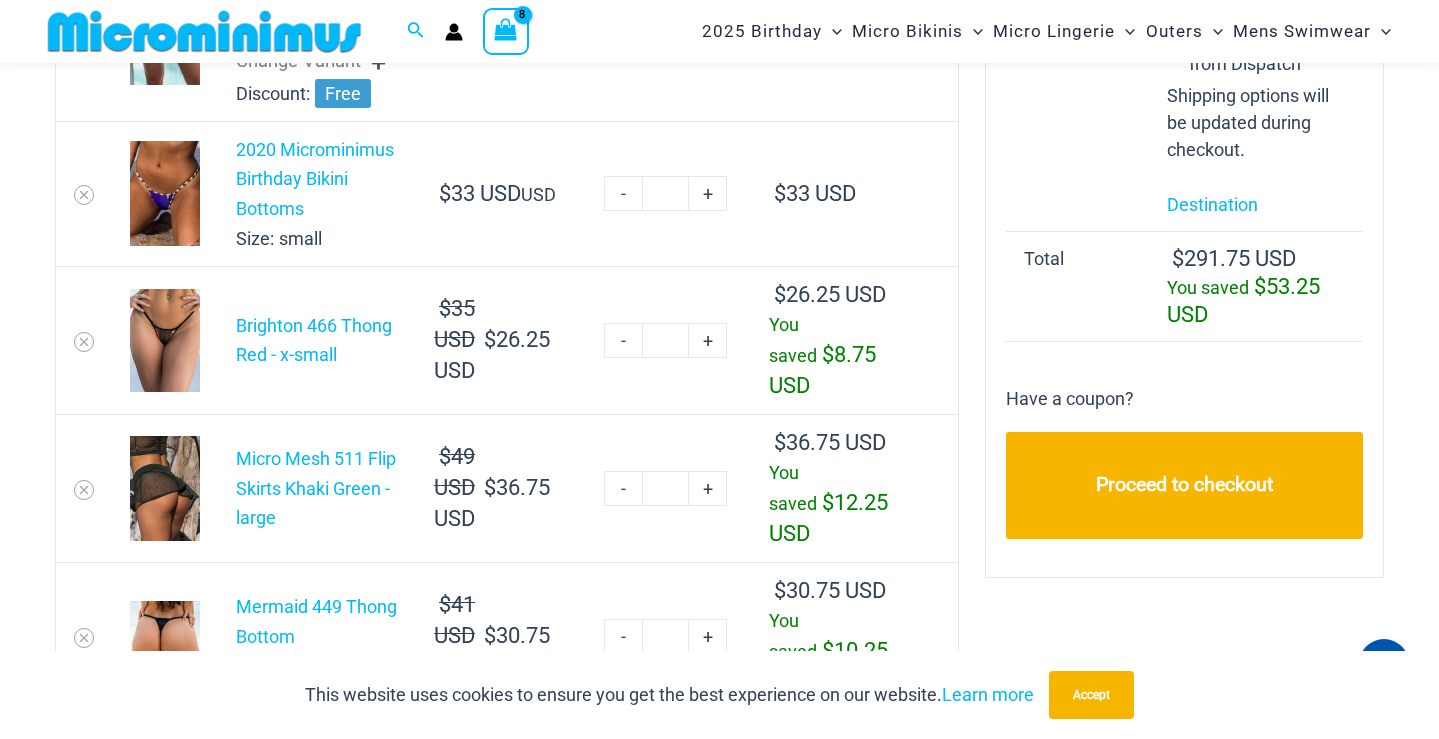 click at bounding box center [165, 341] 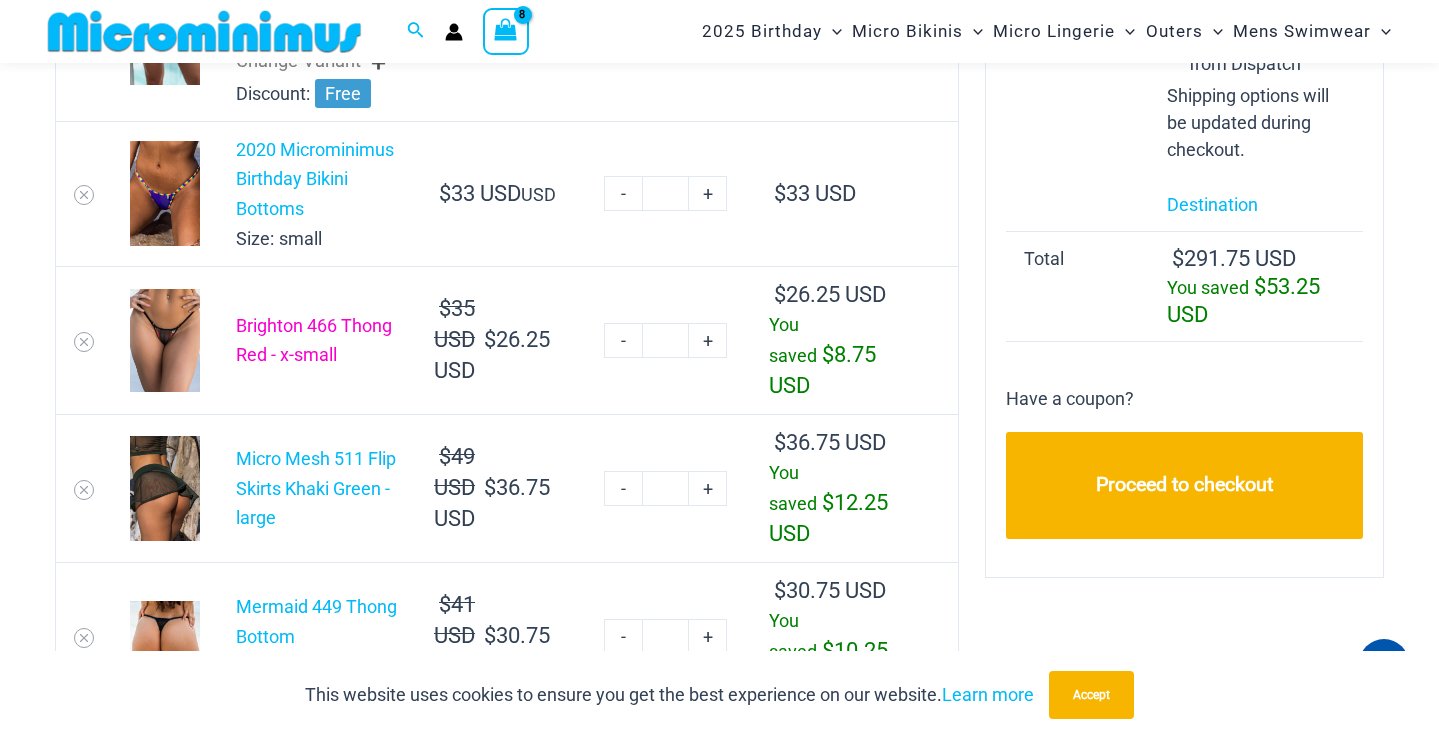click on "Brighton 466 Thong Red - x-small" at bounding box center (314, 340) 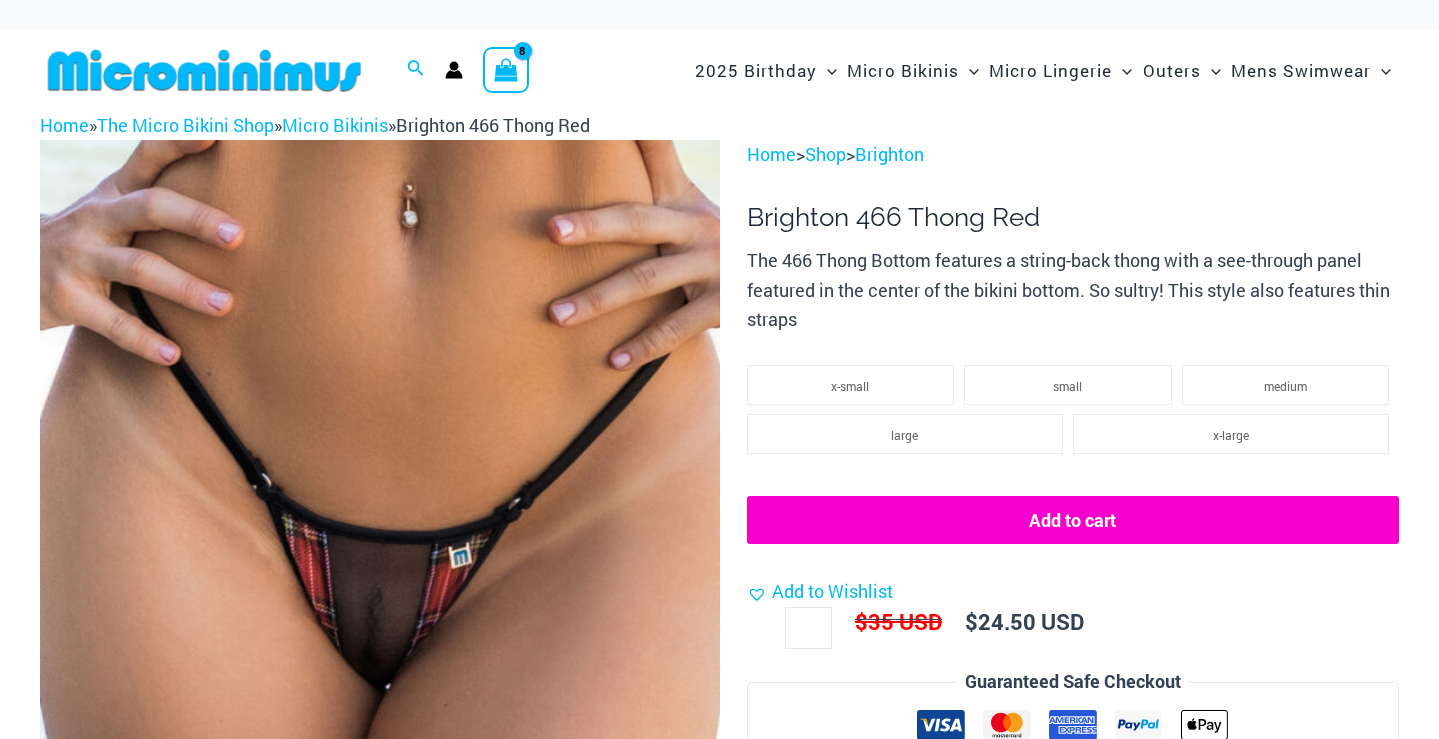 scroll, scrollTop: 0, scrollLeft: 0, axis: both 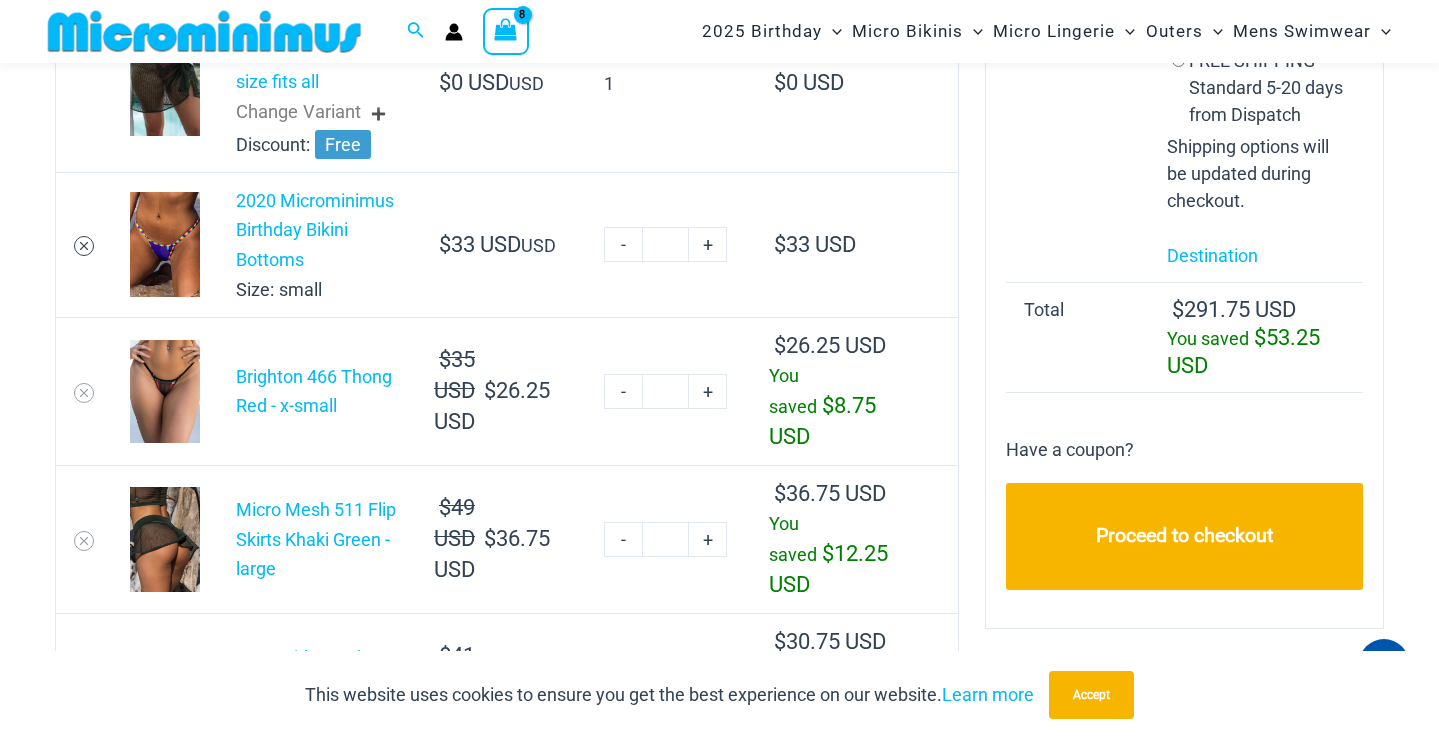 click 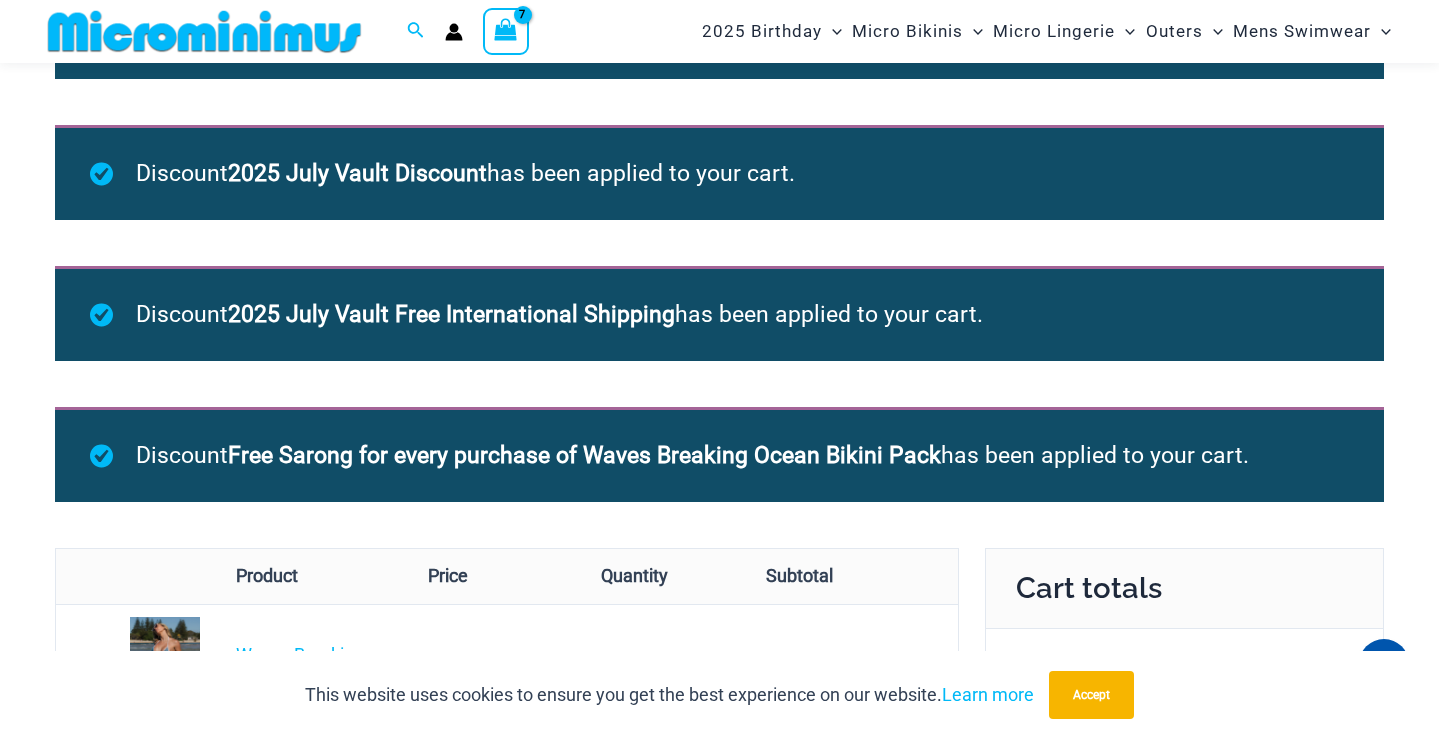 scroll, scrollTop: 0, scrollLeft: 0, axis: both 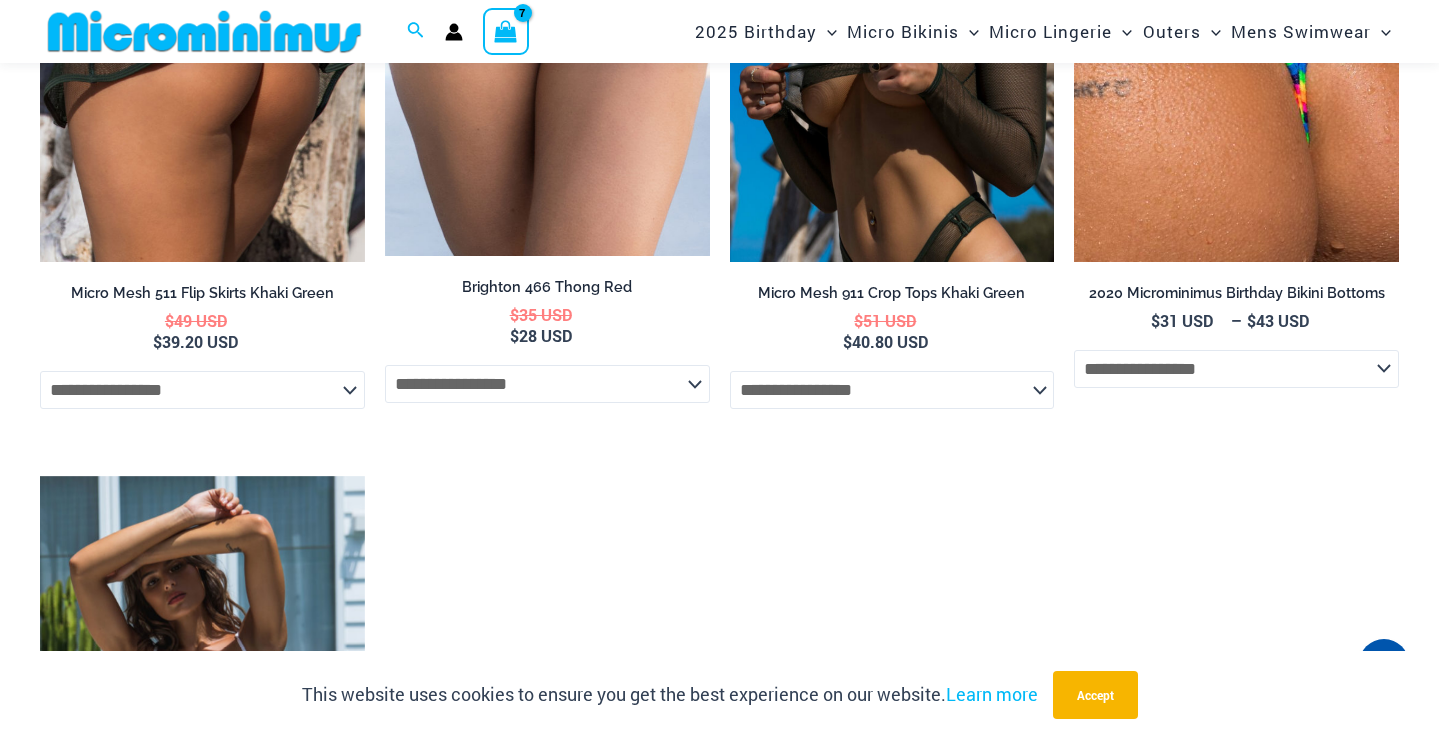 click at bounding box center [892, 18] 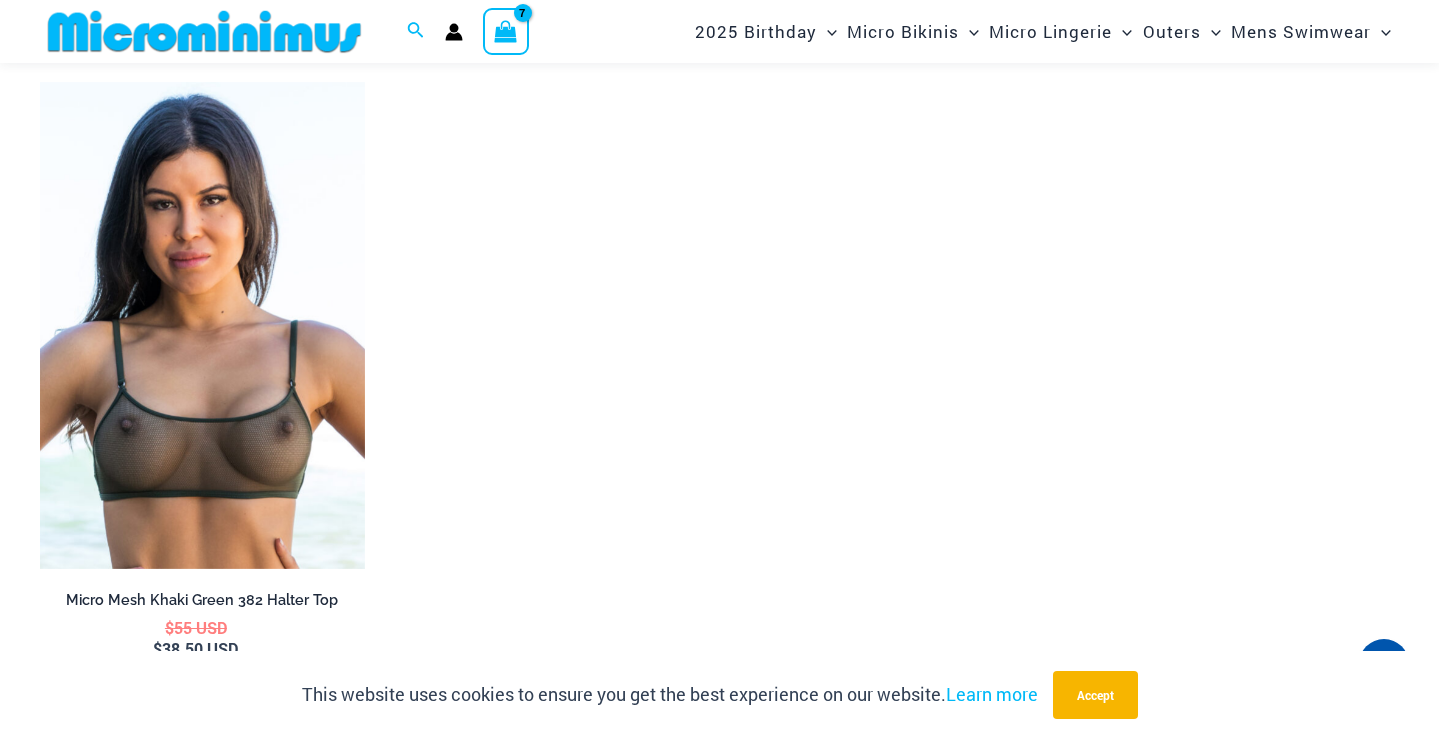 scroll, scrollTop: 2538, scrollLeft: 0, axis: vertical 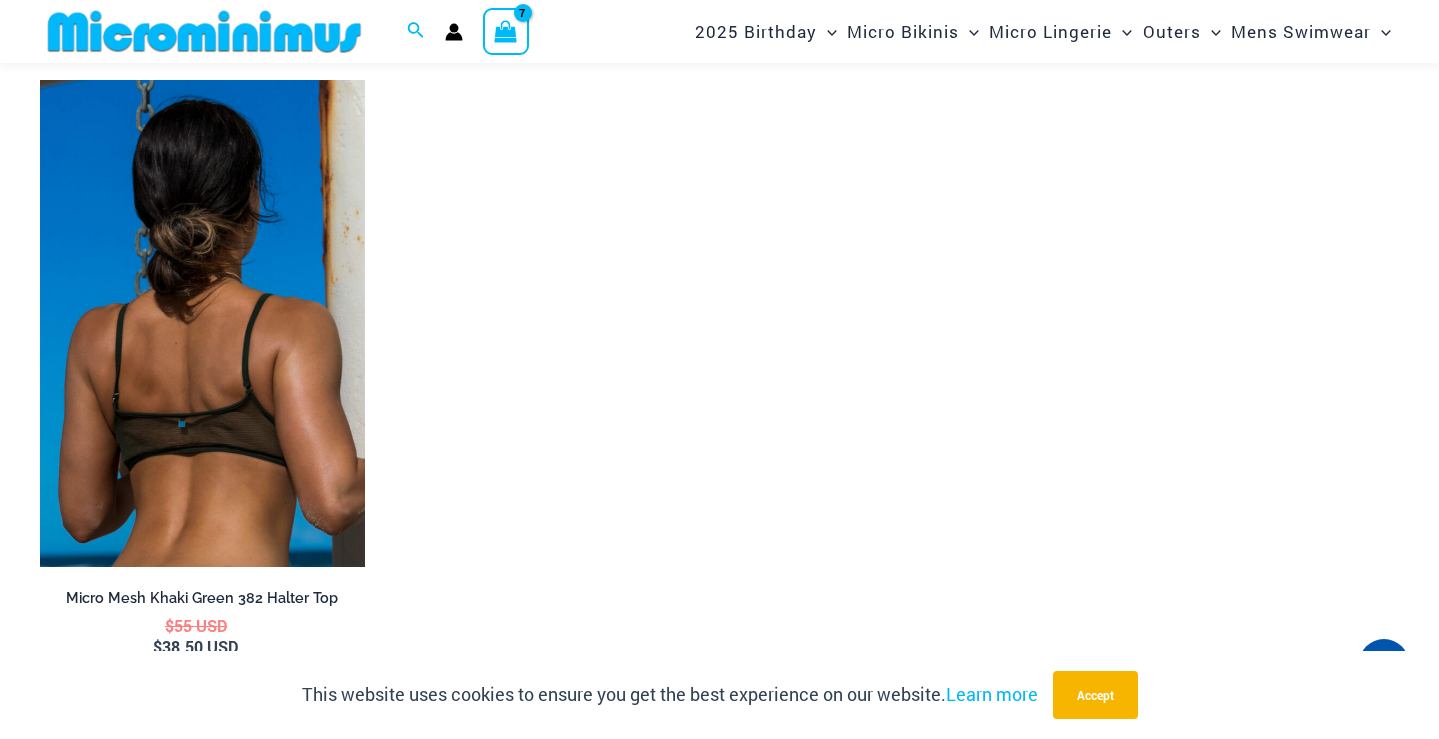 click at bounding box center (202, 324) 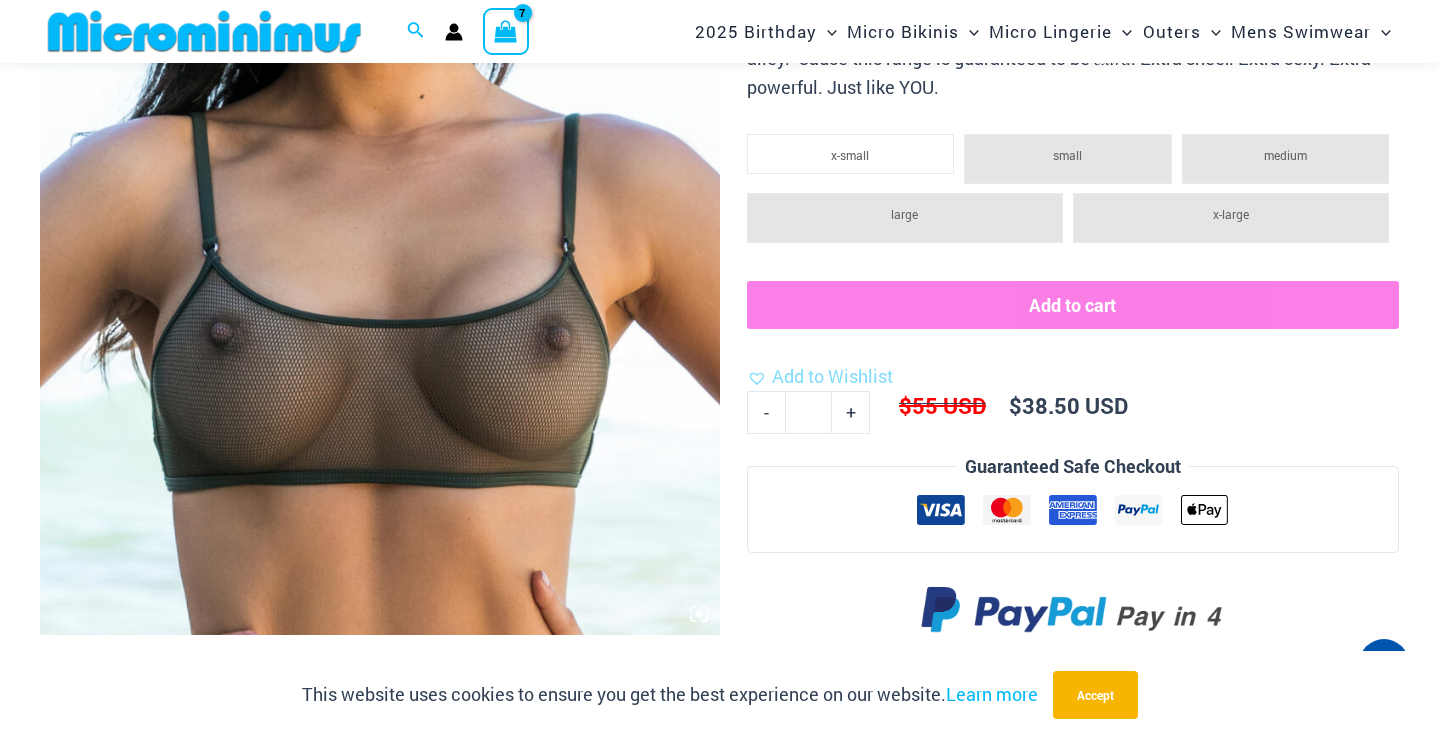 scroll, scrollTop: 570, scrollLeft: 0, axis: vertical 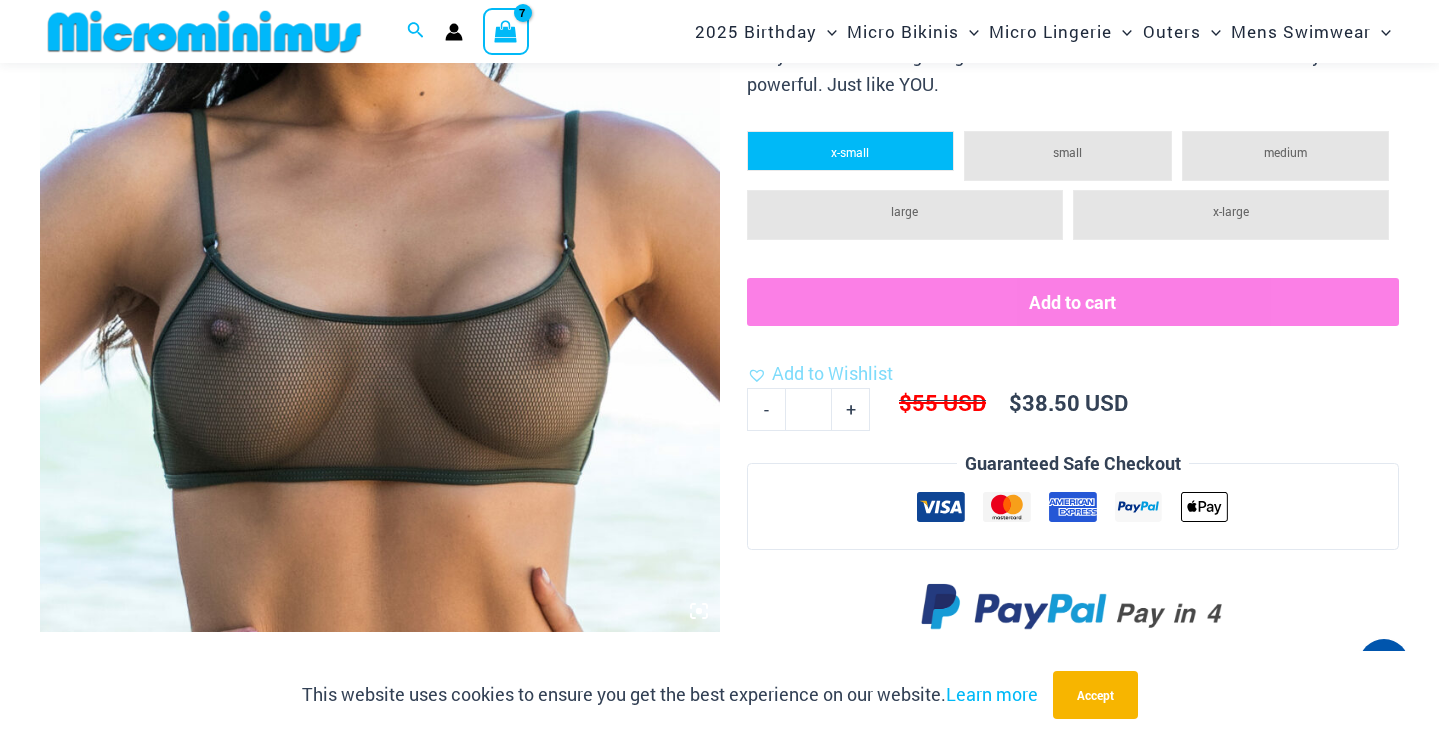 click on "x-small" 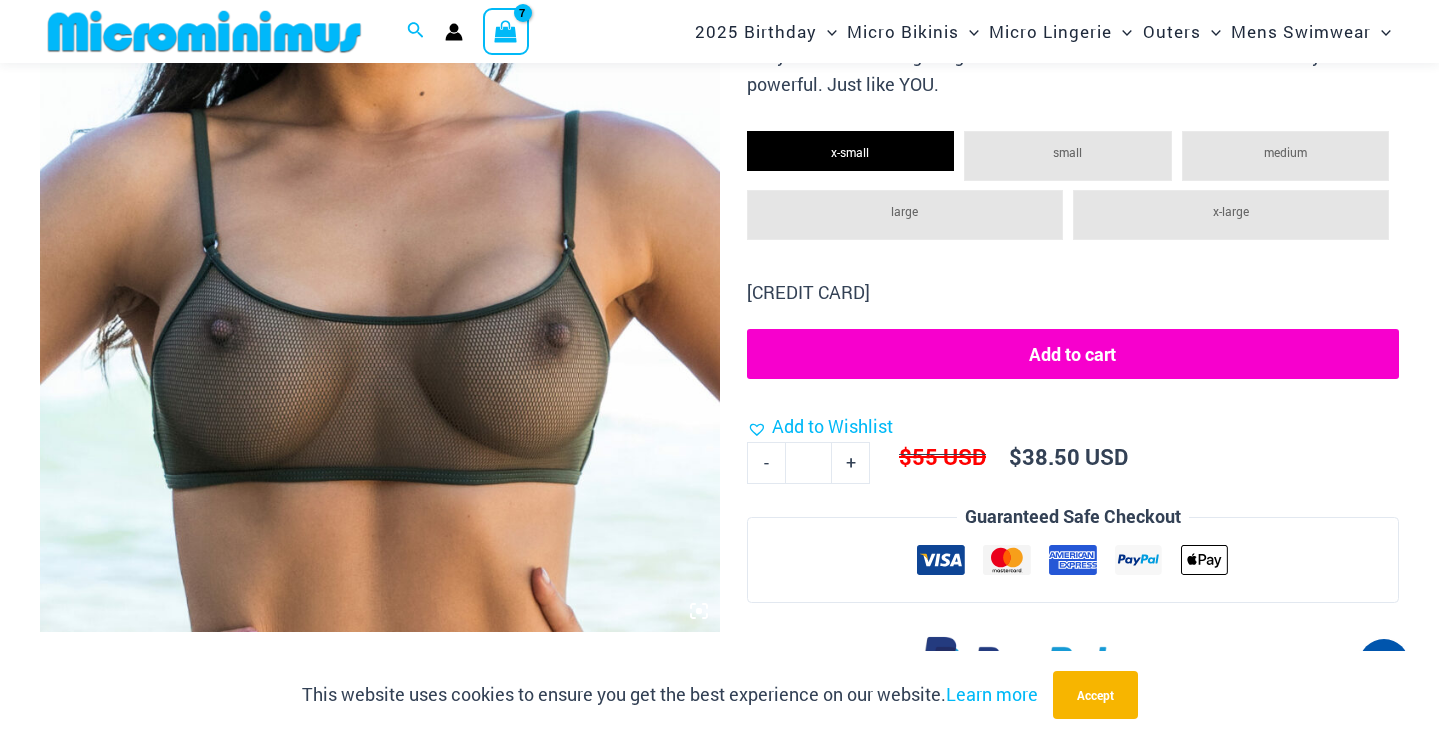 click on "Add to cart" 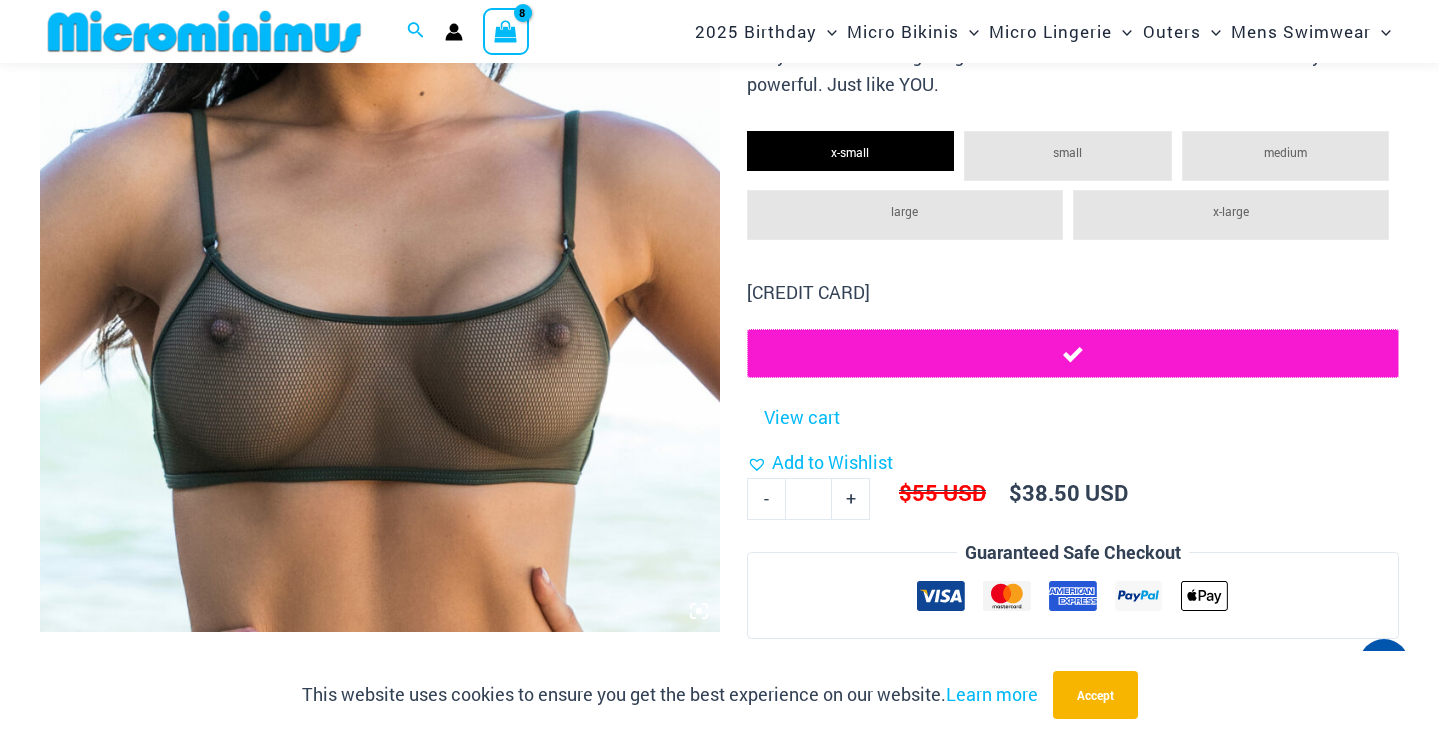 scroll, scrollTop: 0, scrollLeft: 0, axis: both 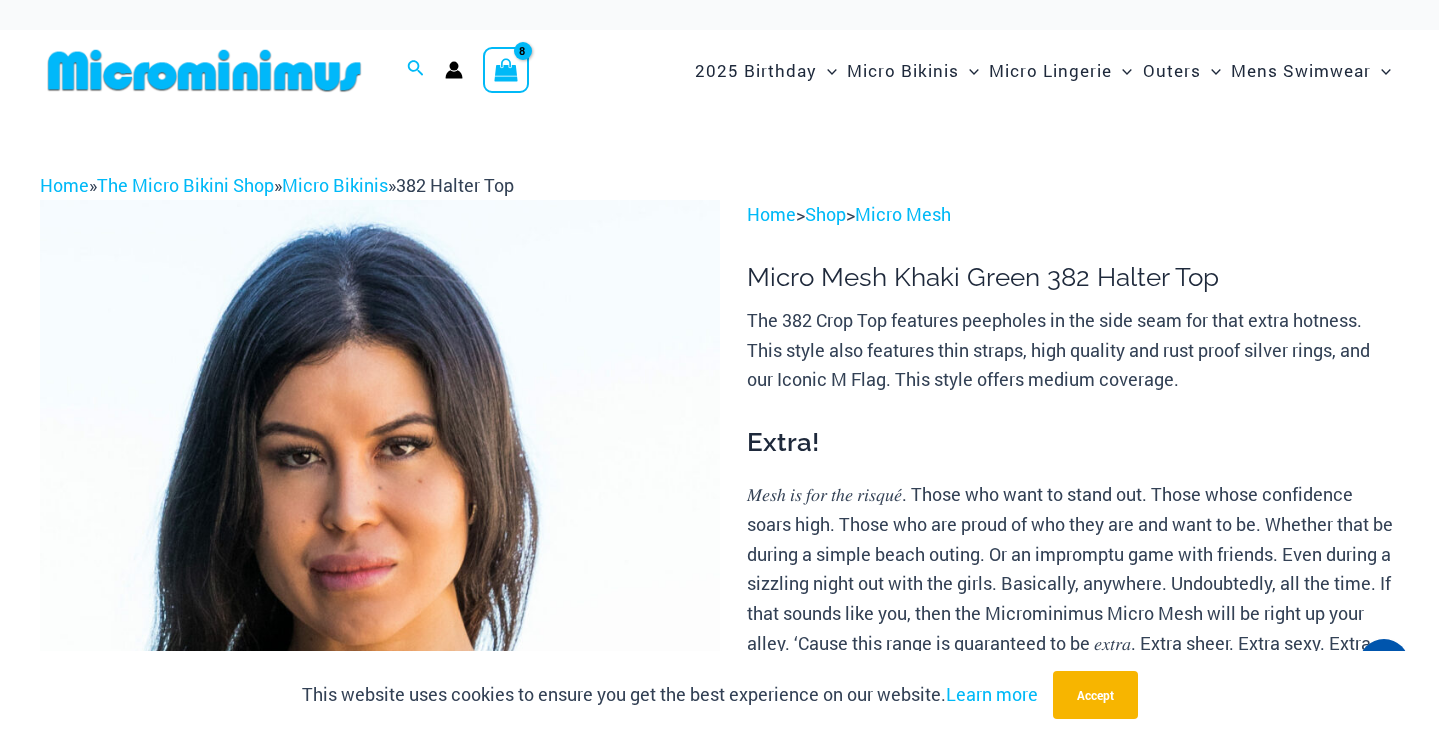 click at bounding box center [505, 67] 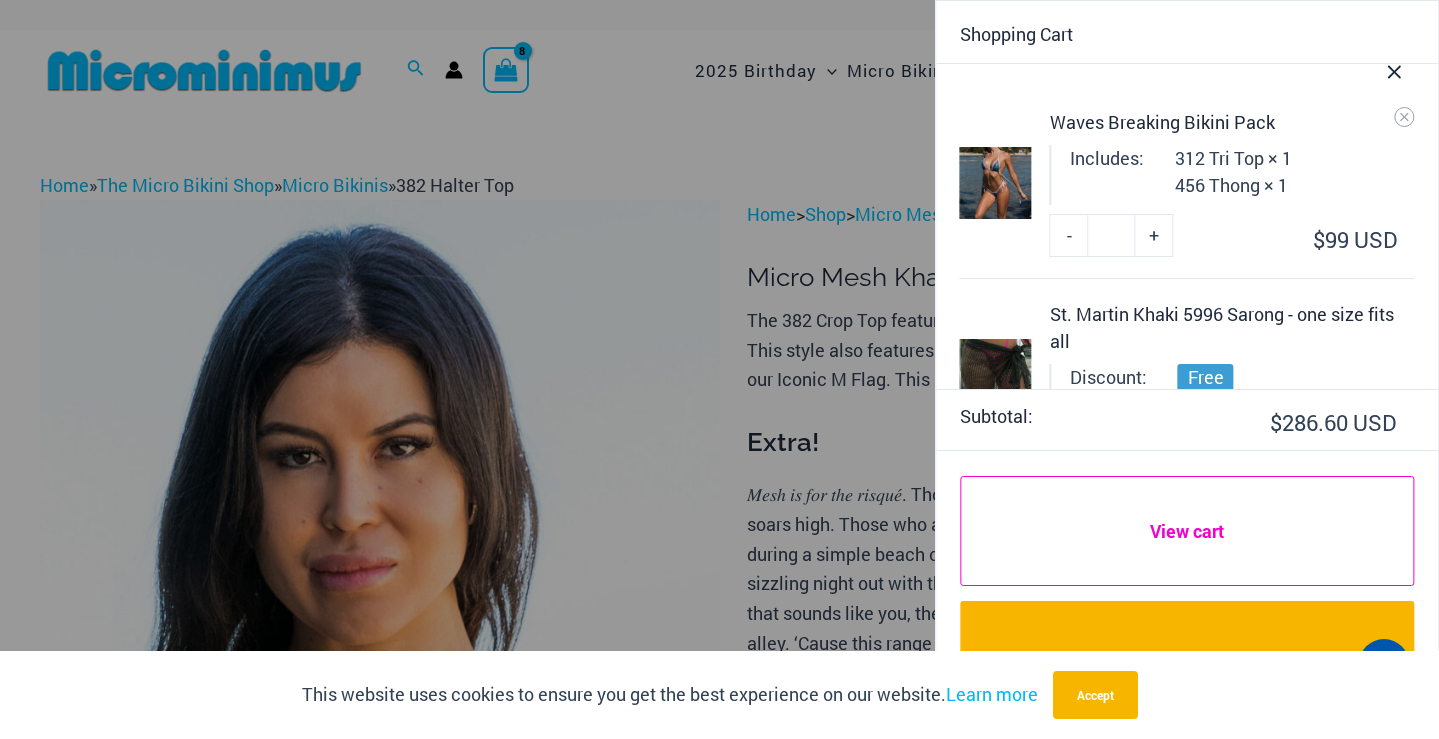 click on "View cart" at bounding box center (1186, 531) 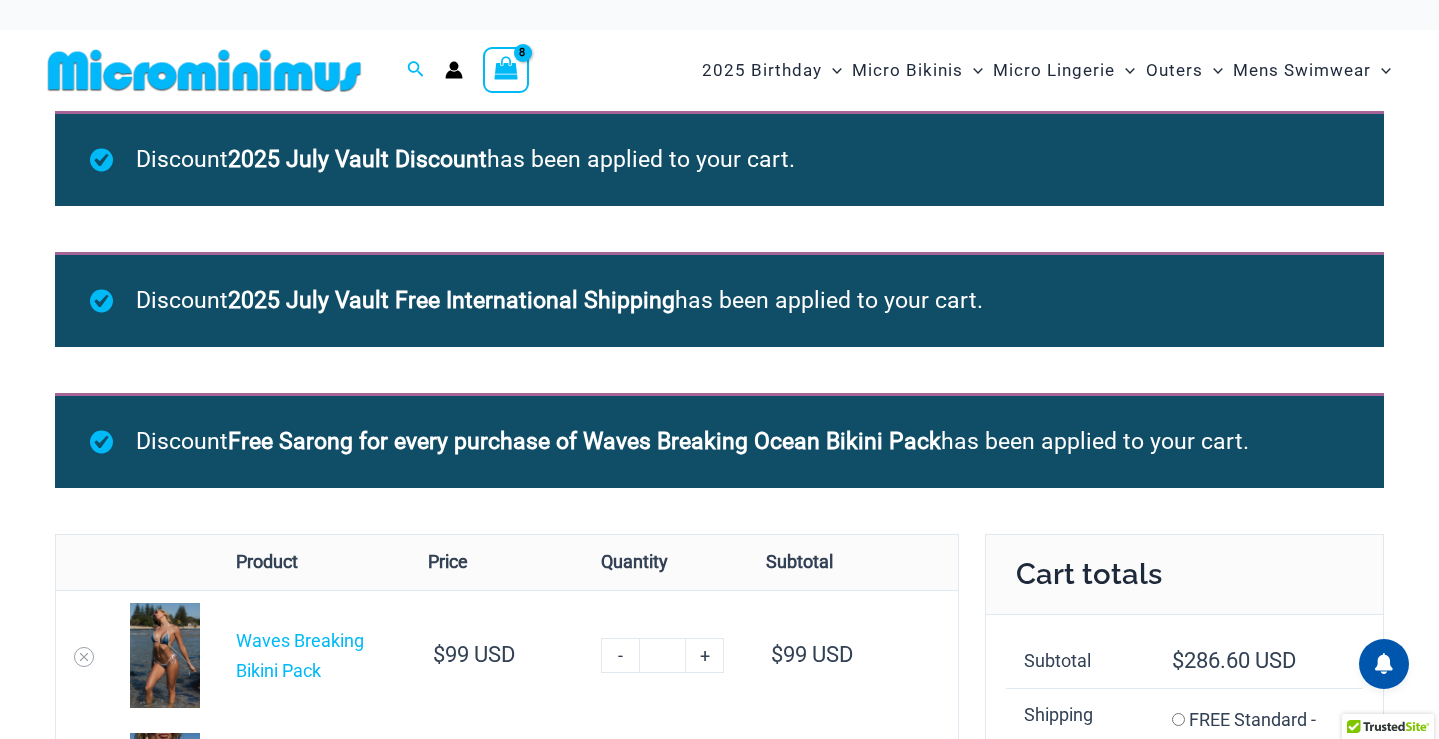 scroll, scrollTop: 0, scrollLeft: 0, axis: both 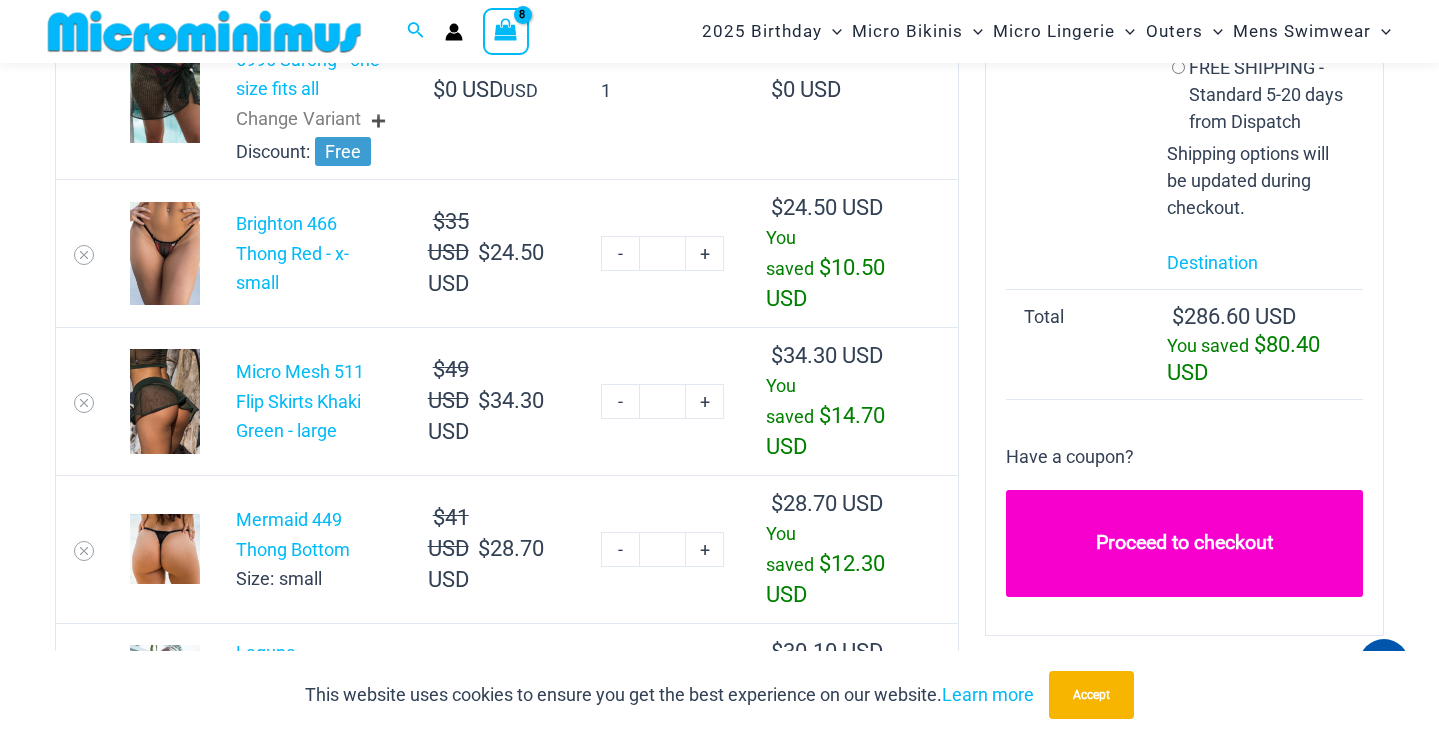 click on "Proceed to checkout" at bounding box center (1184, 543) 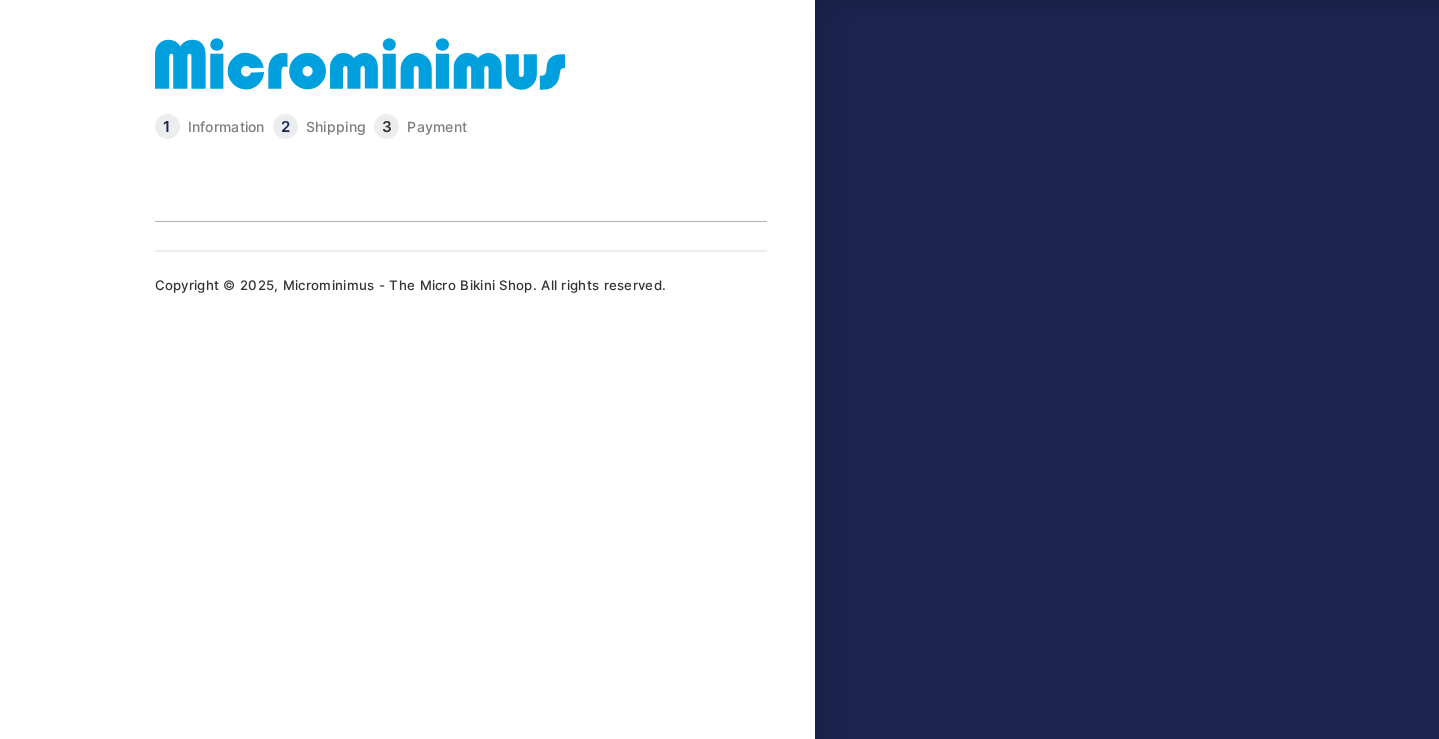 type on "**********" 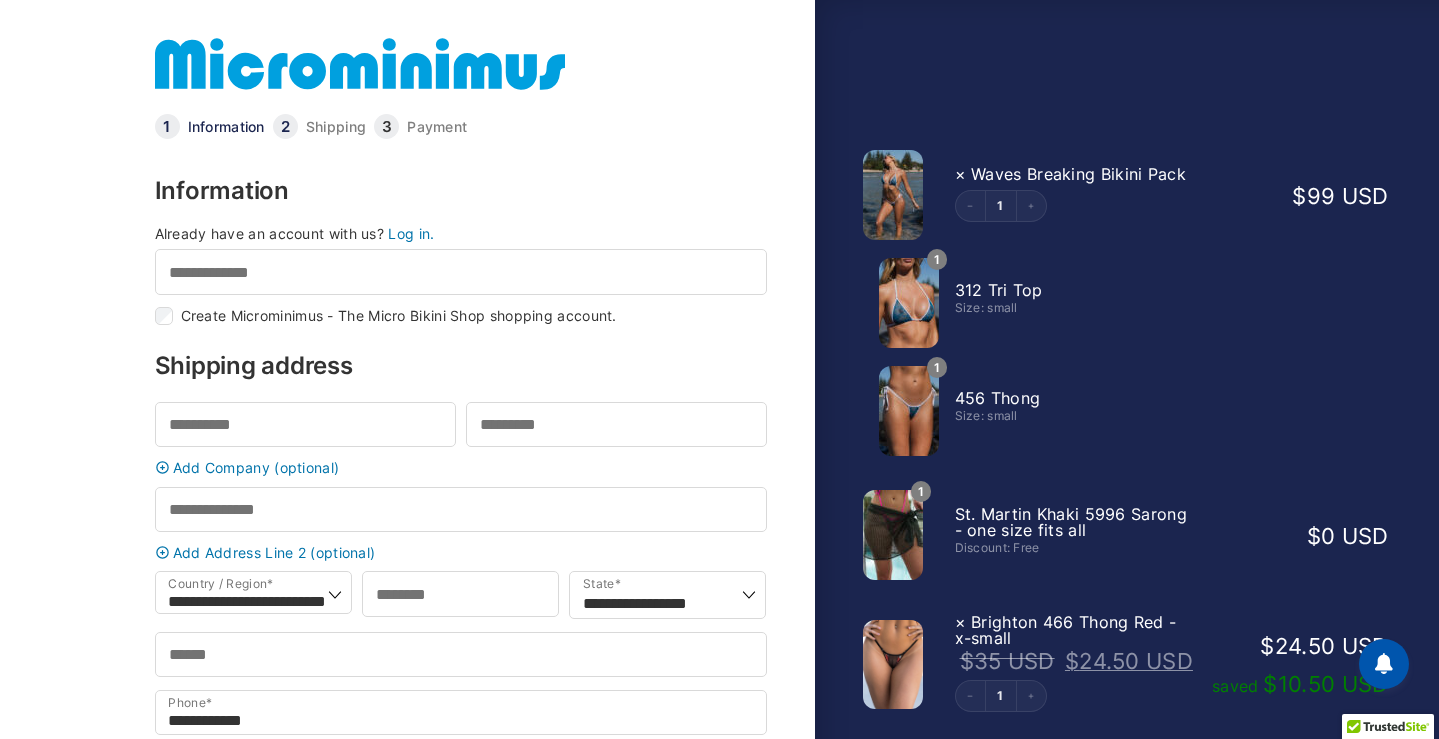 scroll, scrollTop: 0, scrollLeft: 0, axis: both 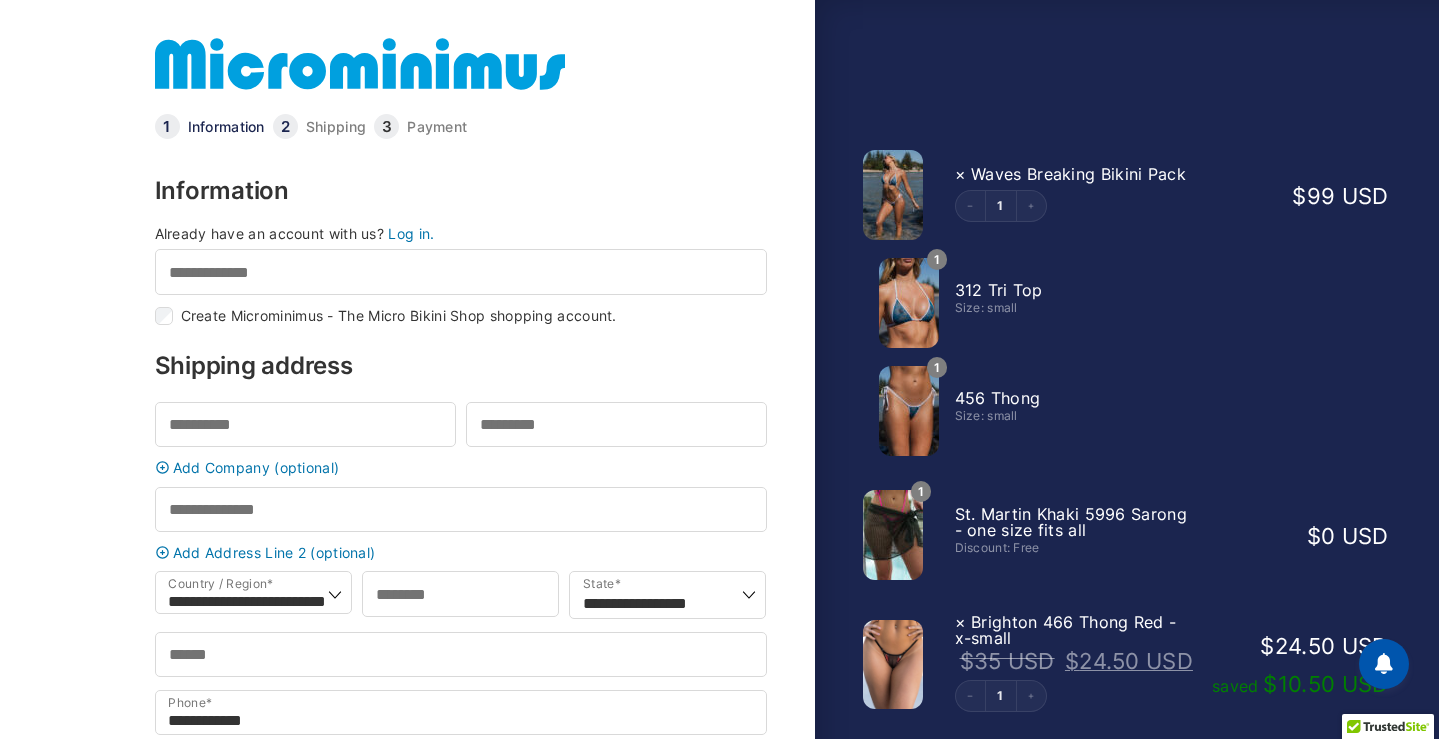 click on "Log in." at bounding box center (411, 233) 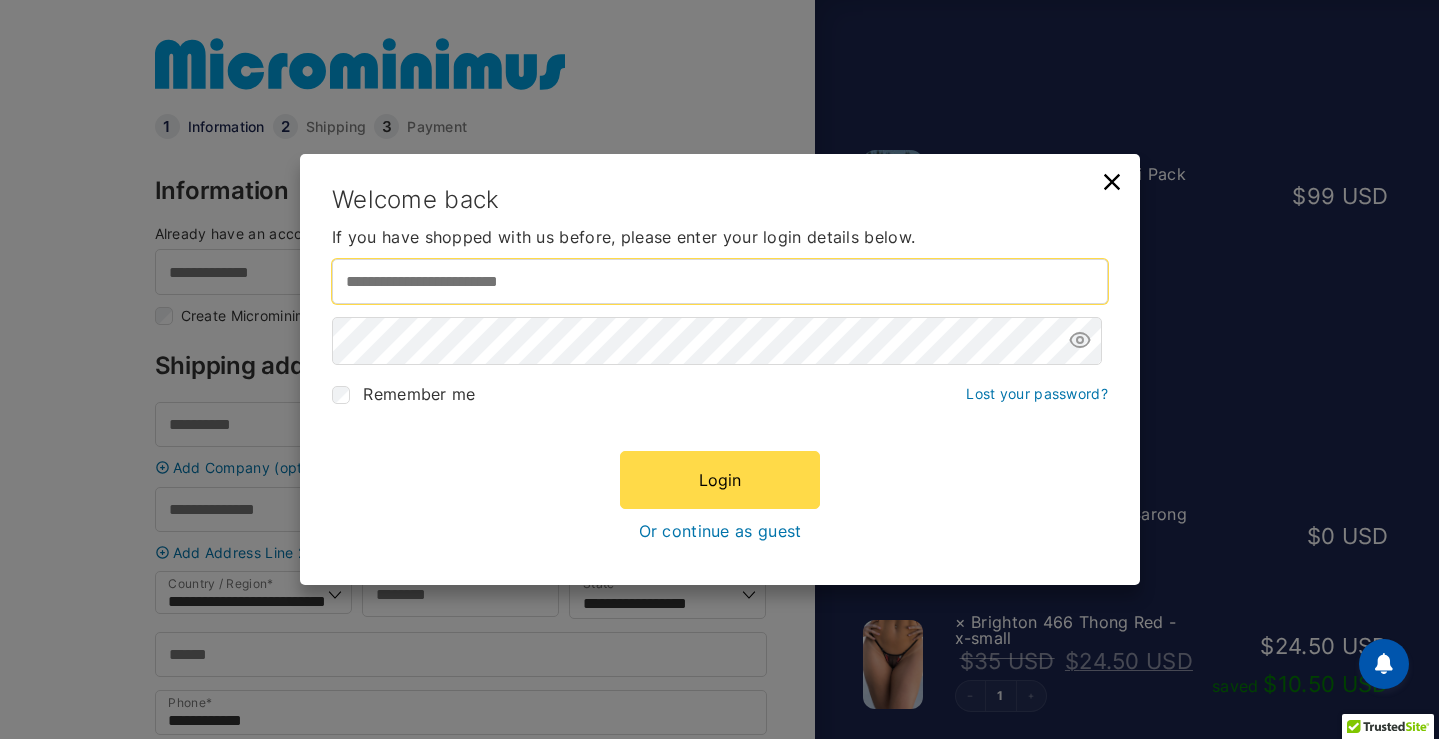click on "Username or email address  *" at bounding box center (720, 281) 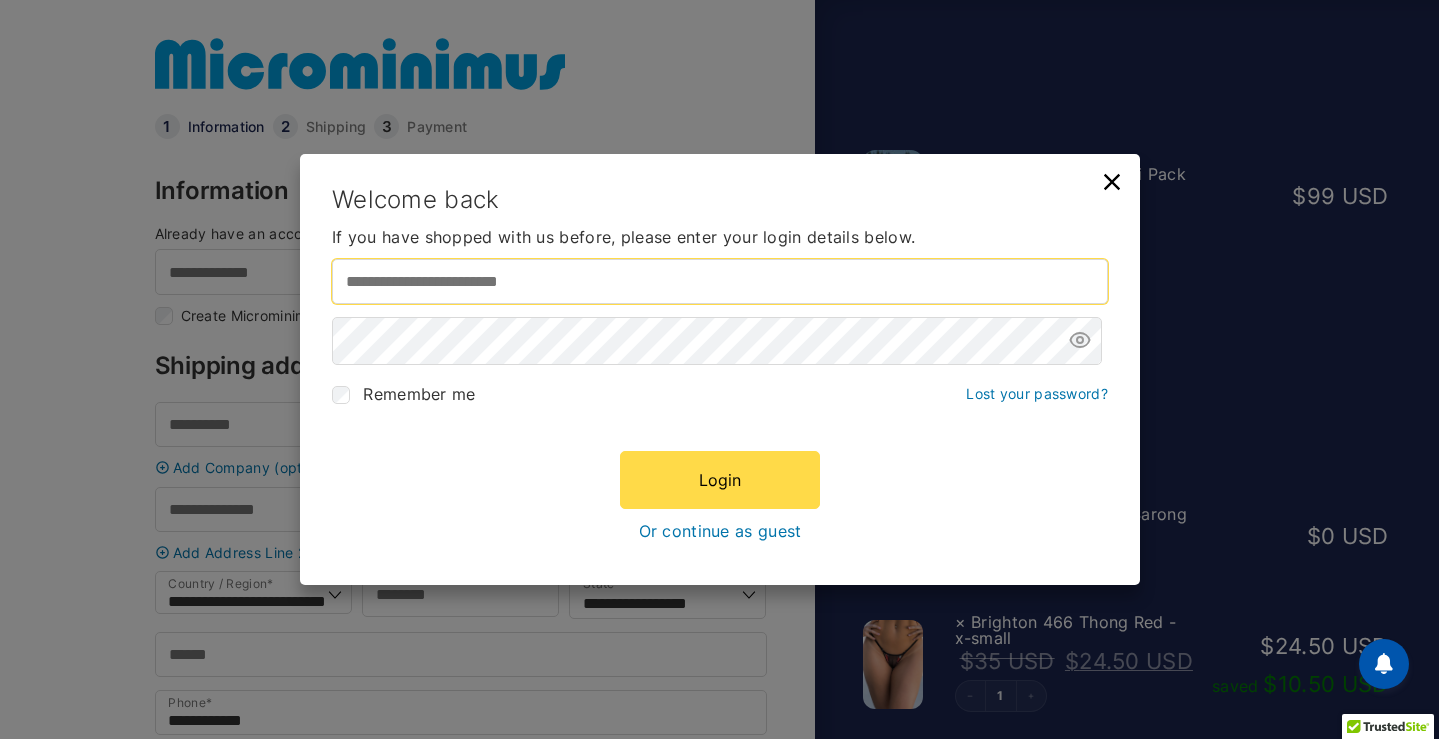 type on "**********" 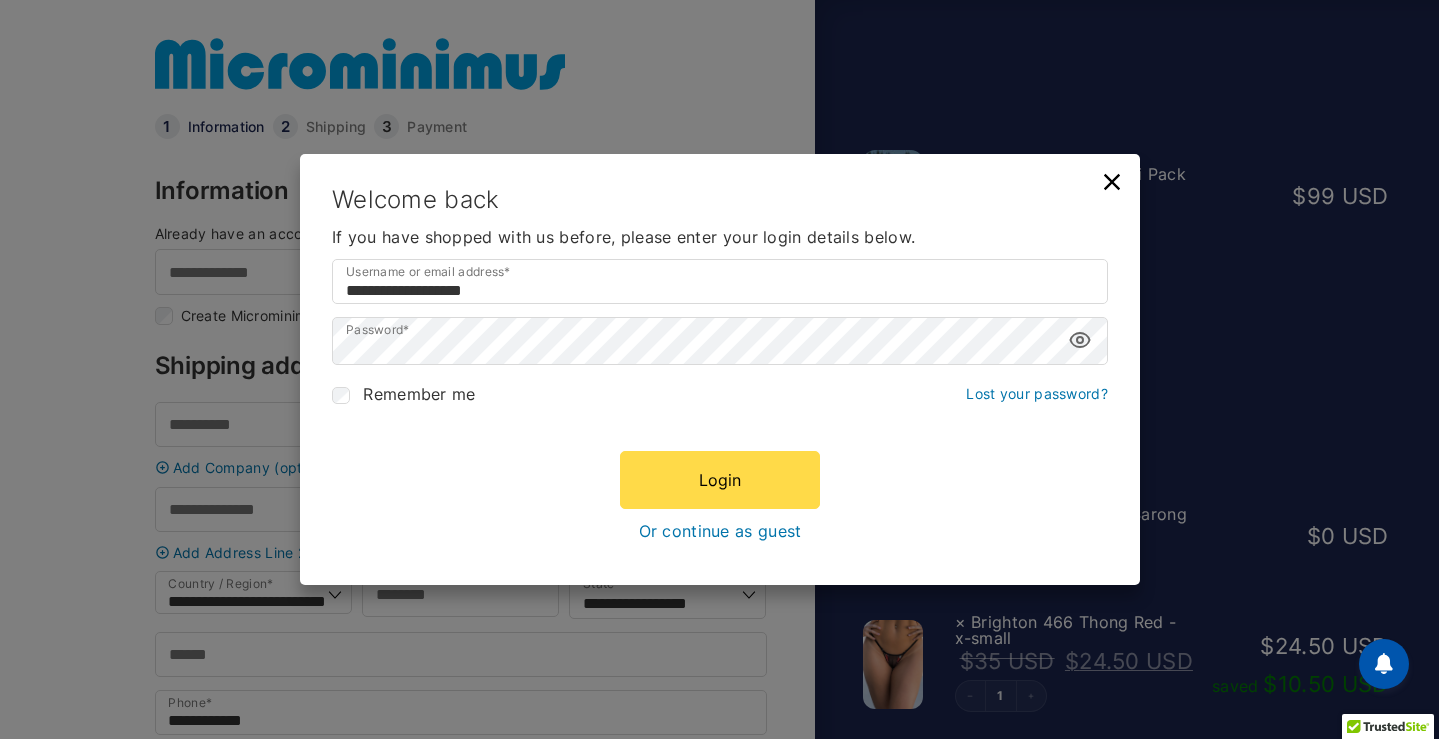 click 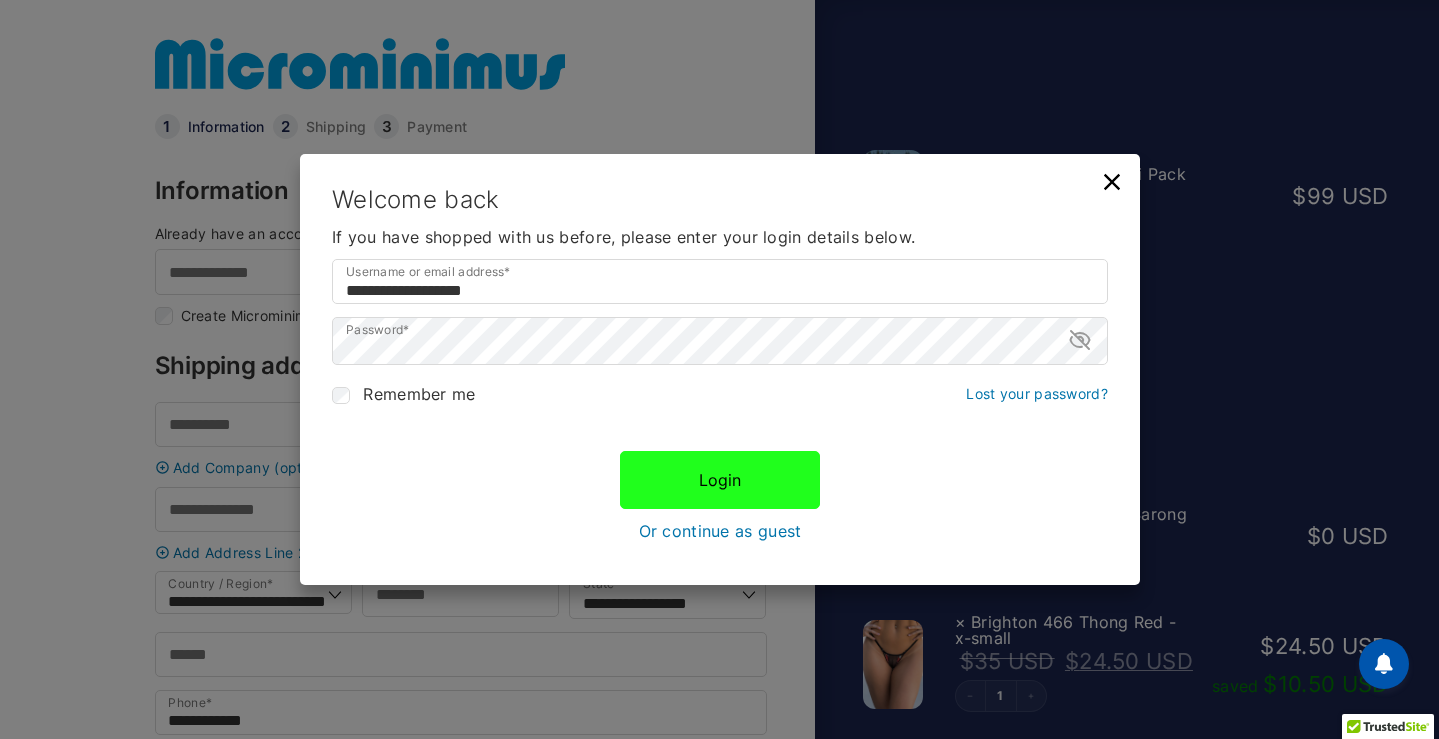 click on "Login" at bounding box center (720, 480) 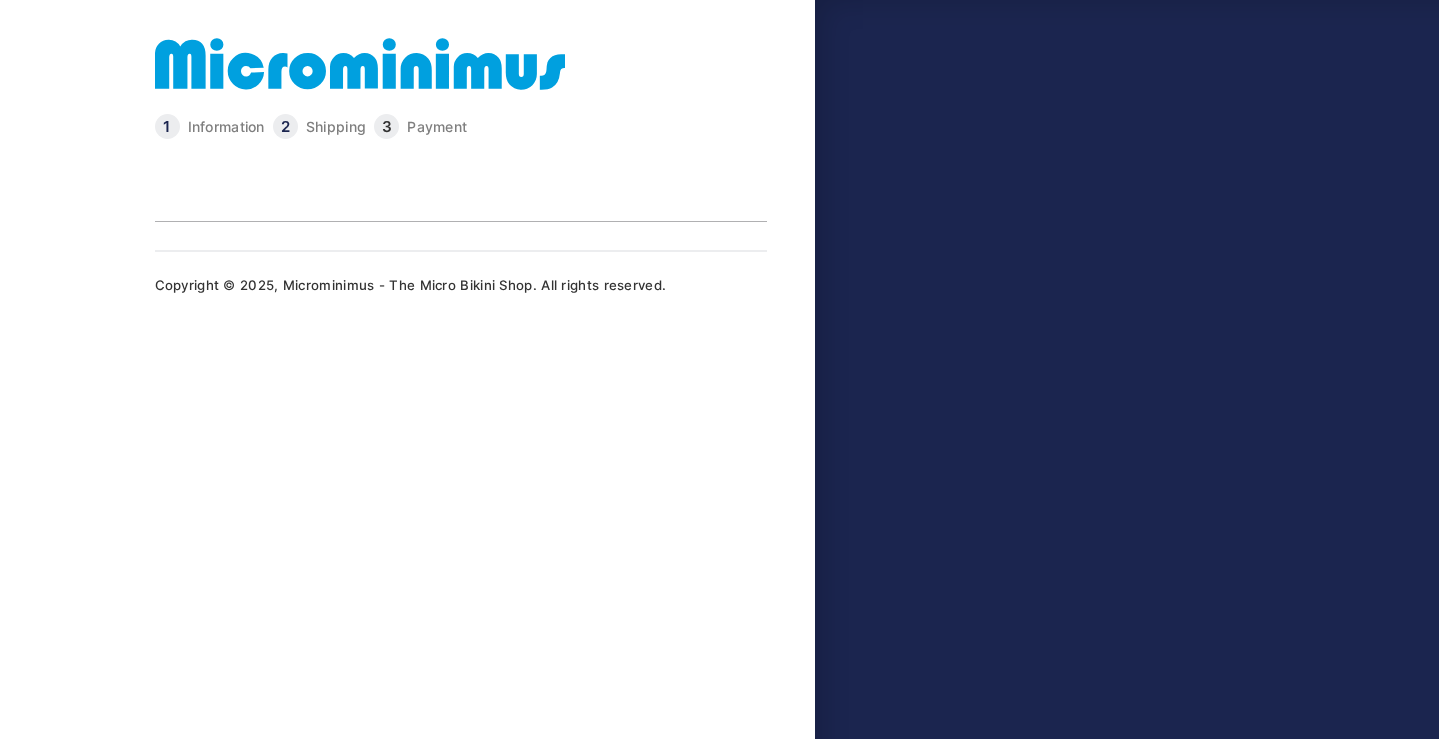 scroll, scrollTop: 0, scrollLeft: 0, axis: both 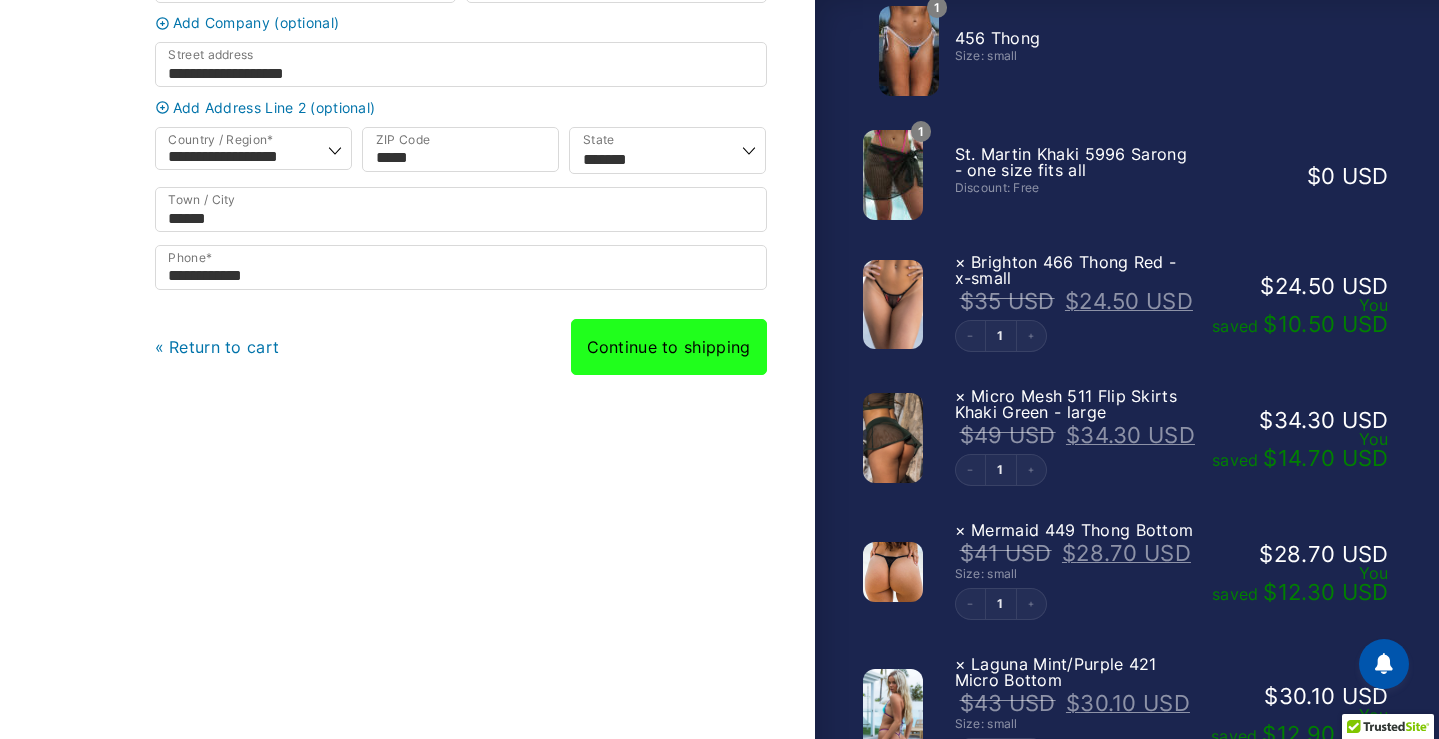 click on "Continue to shipping" at bounding box center [669, 347] 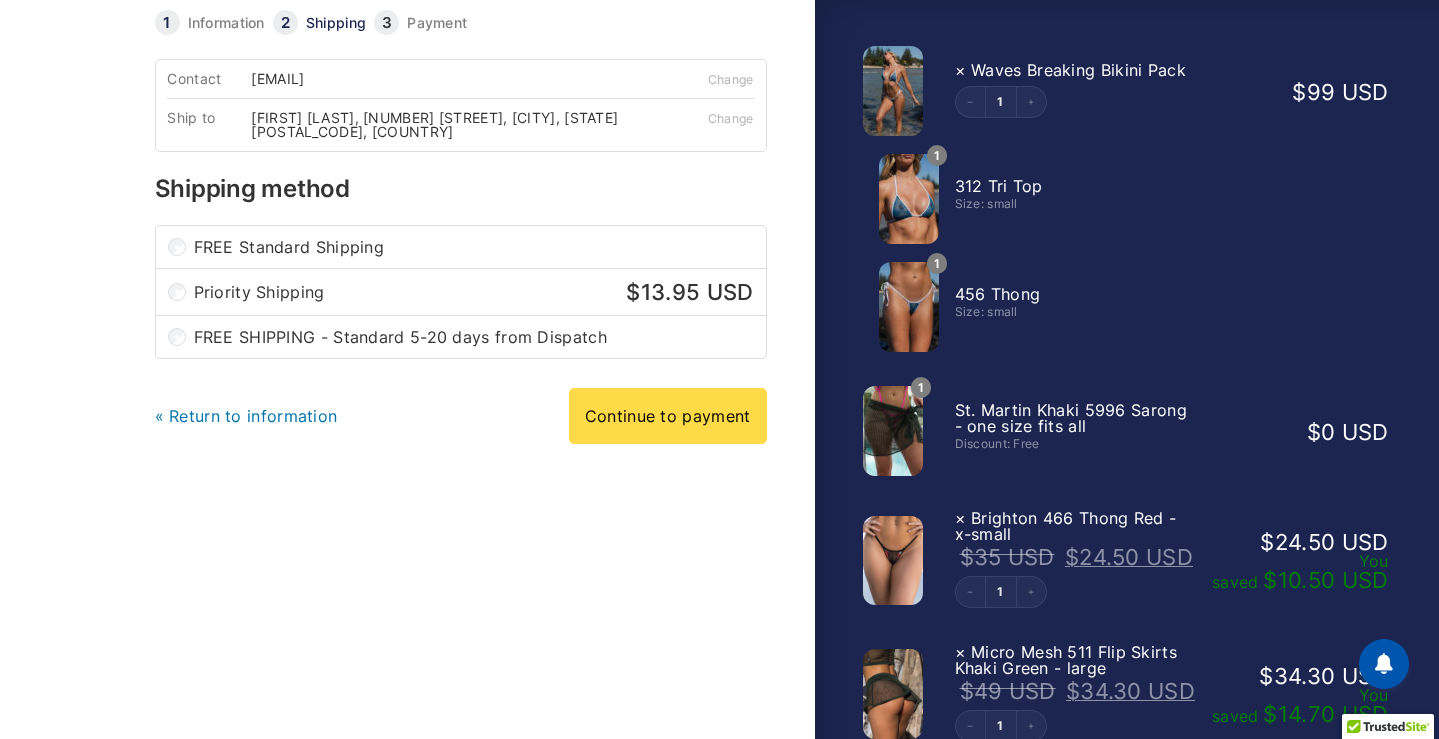 scroll, scrollTop: 110, scrollLeft: 0, axis: vertical 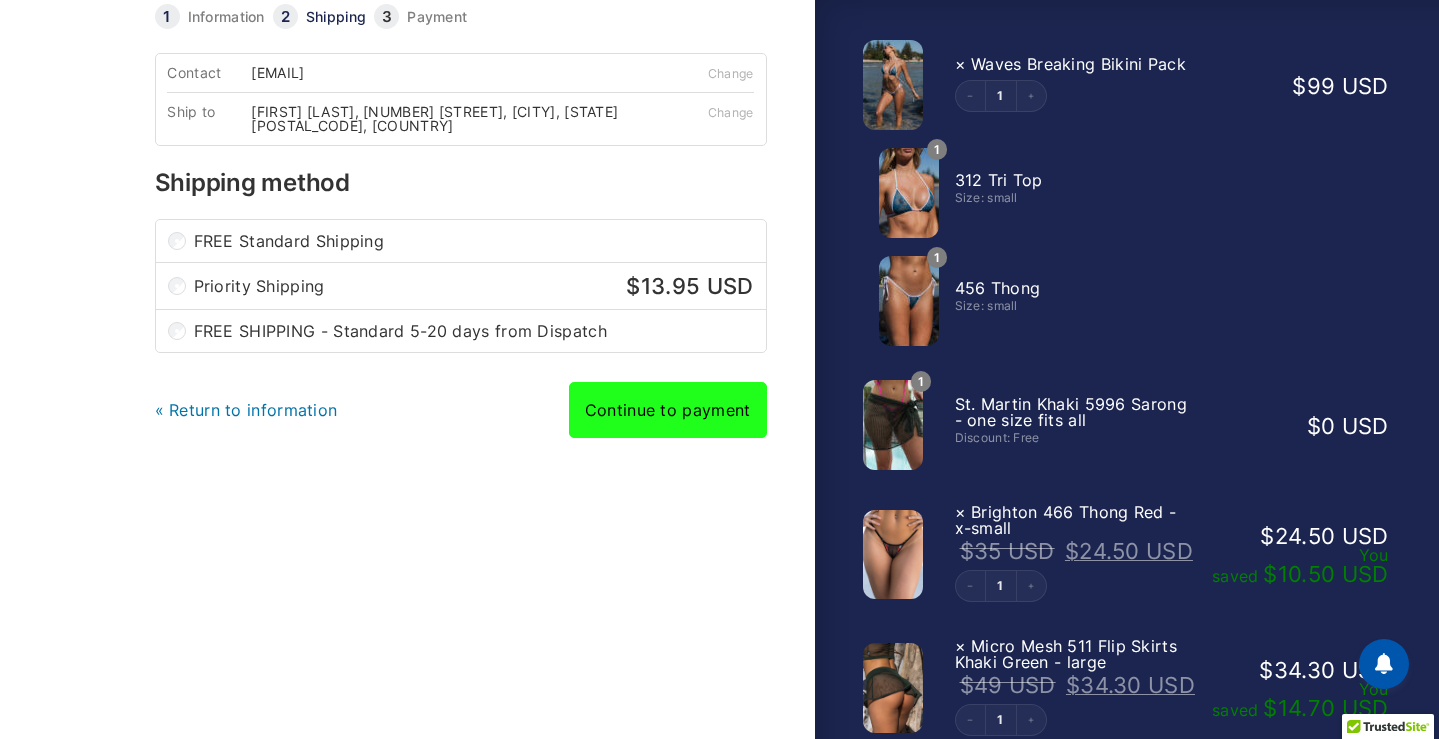 click on "Continue to payment" at bounding box center (668, 410) 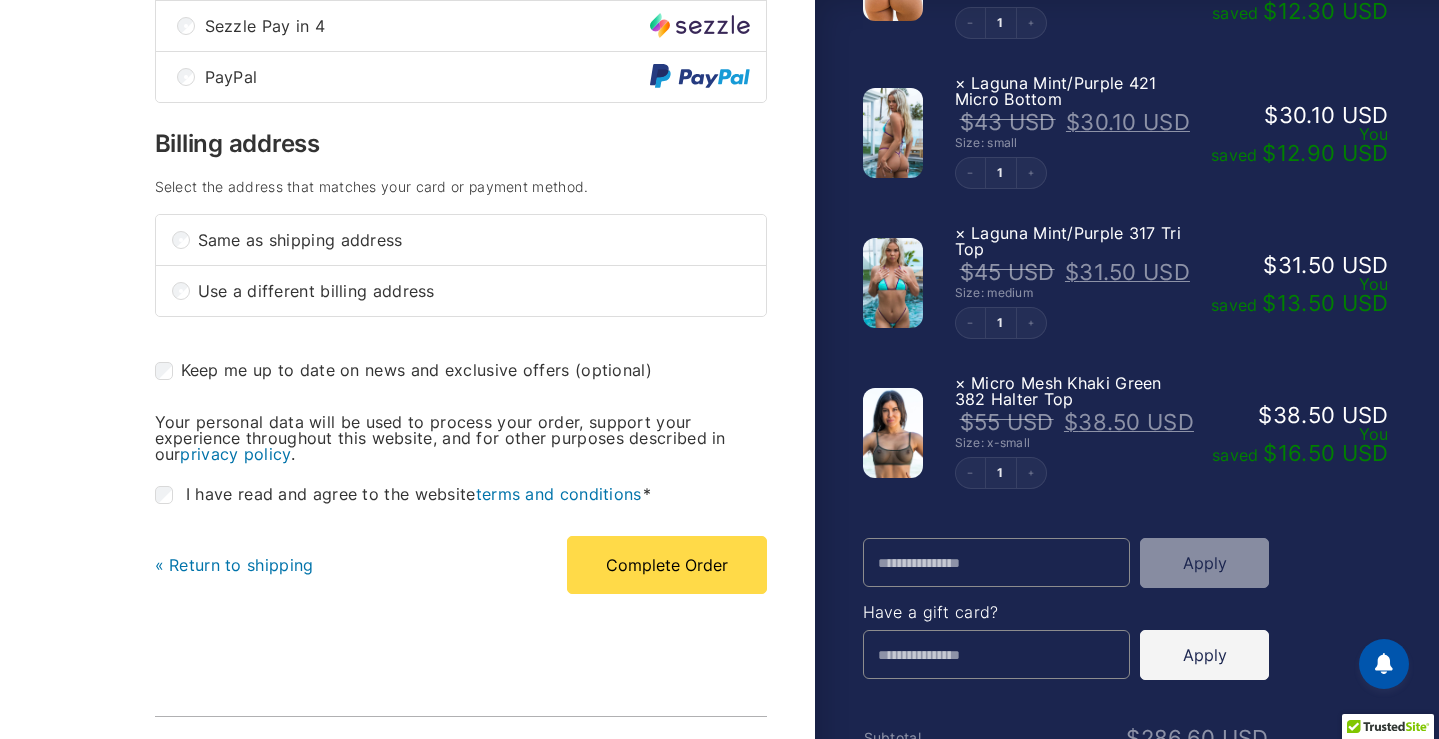 scroll, scrollTop: 946, scrollLeft: 0, axis: vertical 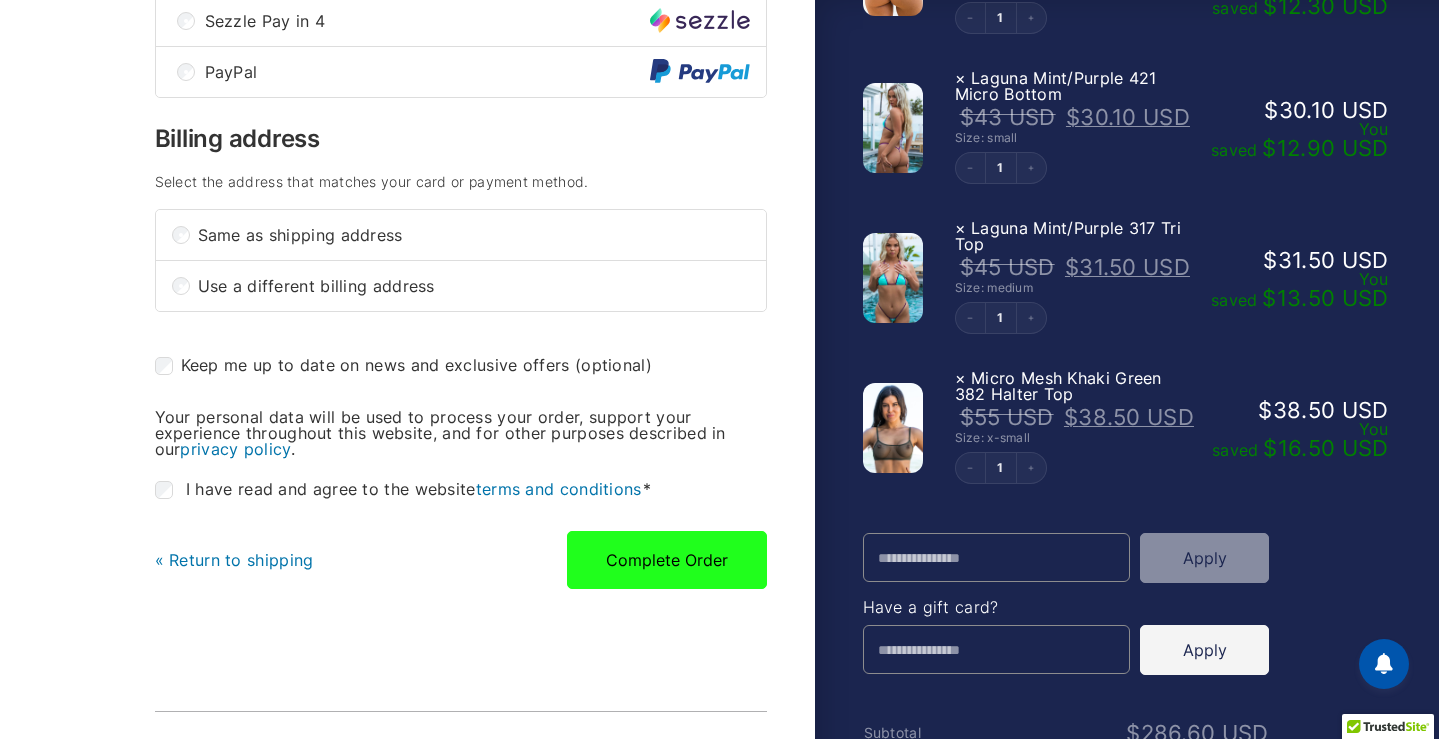 click on "Complete Order" at bounding box center (667, 560) 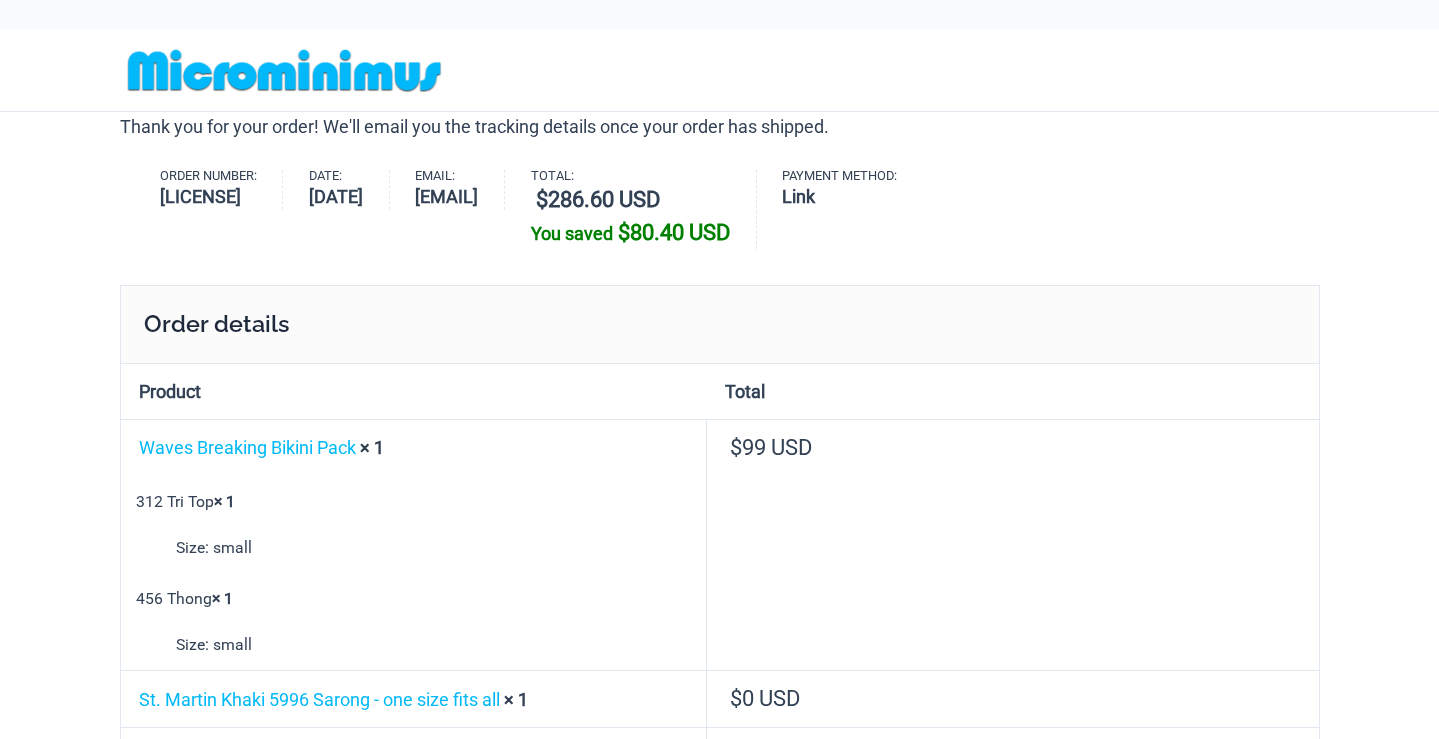 scroll, scrollTop: 0, scrollLeft: 0, axis: both 